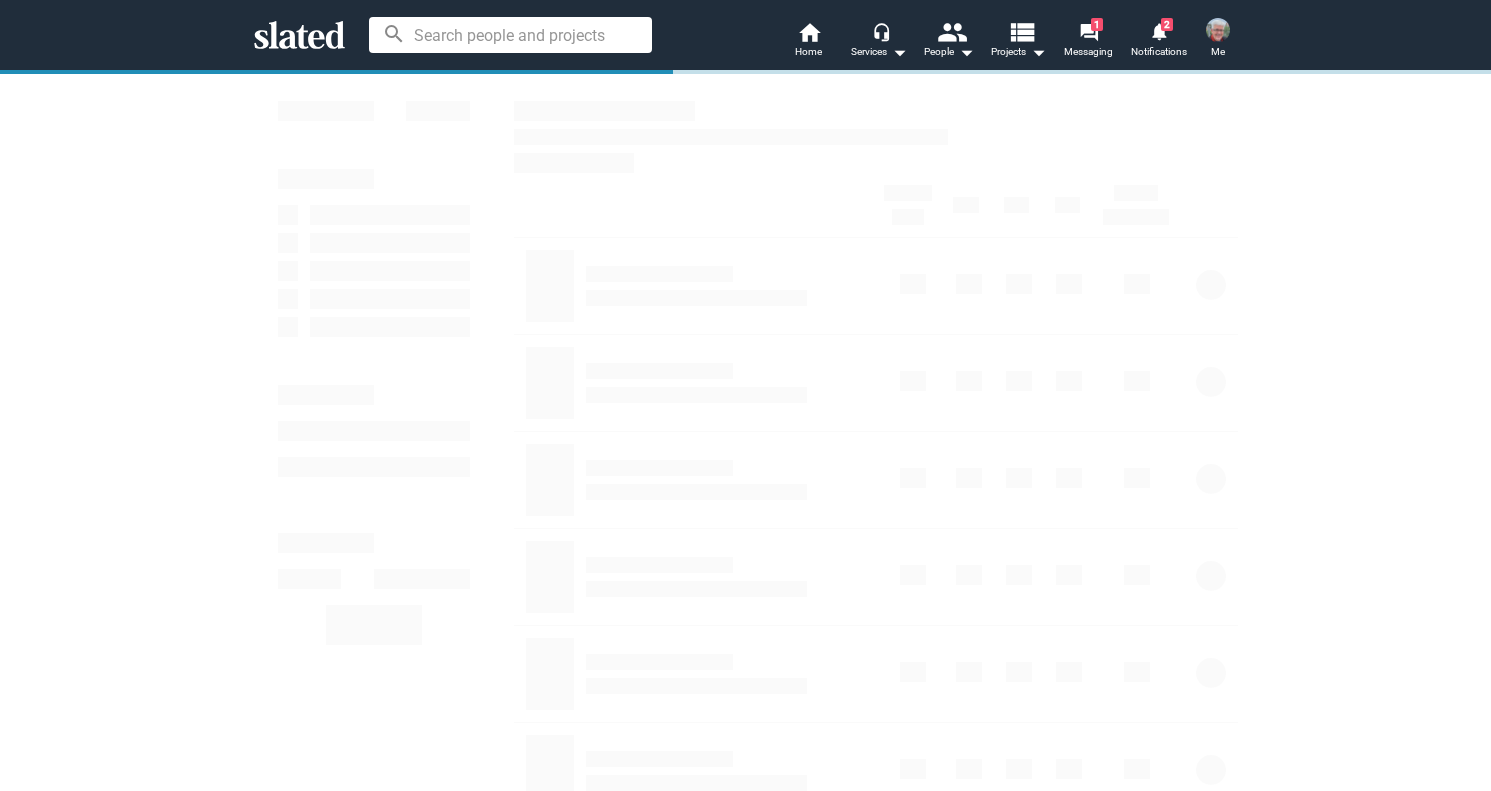 scroll, scrollTop: 0, scrollLeft: 0, axis: both 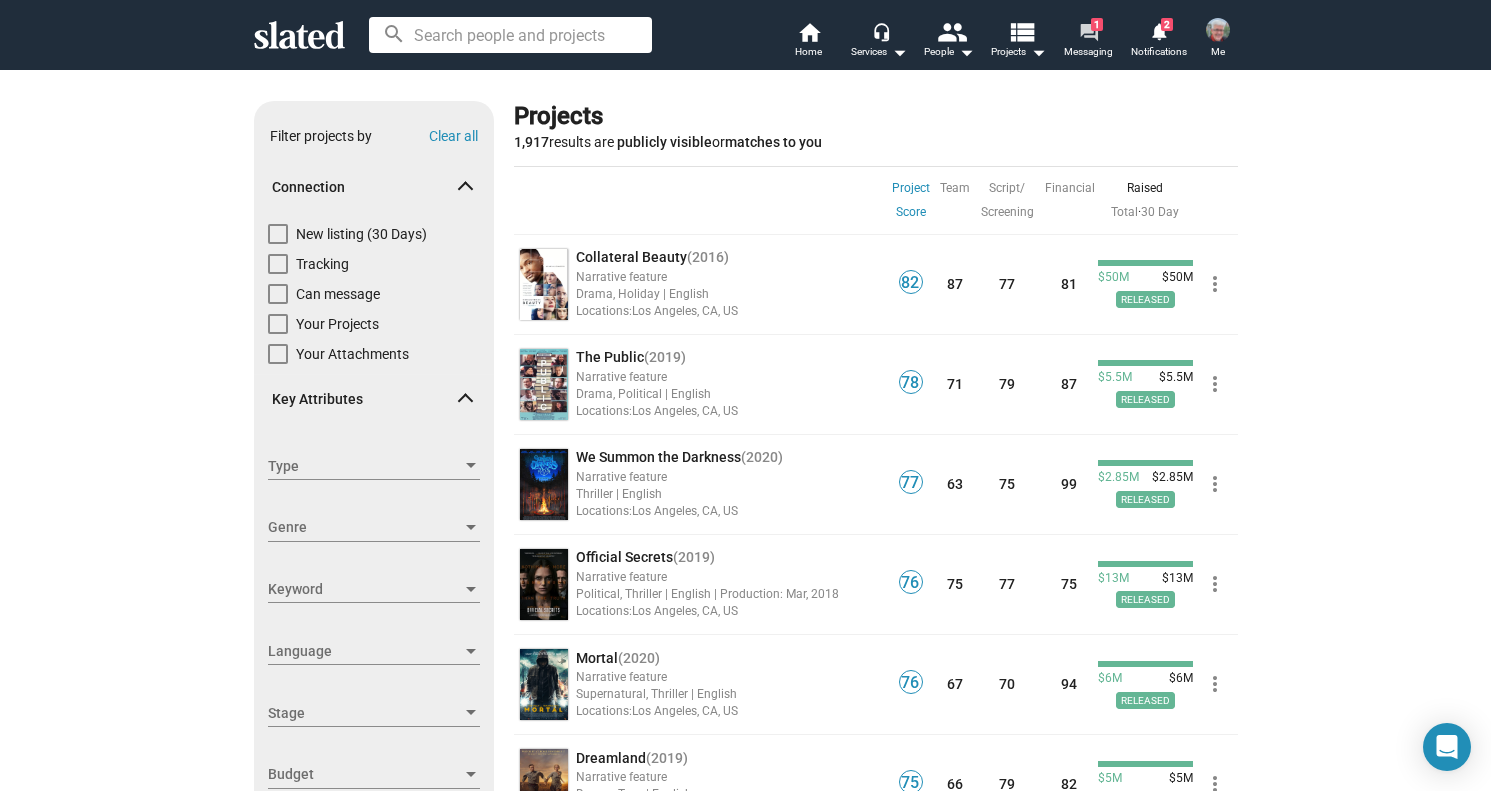 click on "forum" at bounding box center [1088, 31] 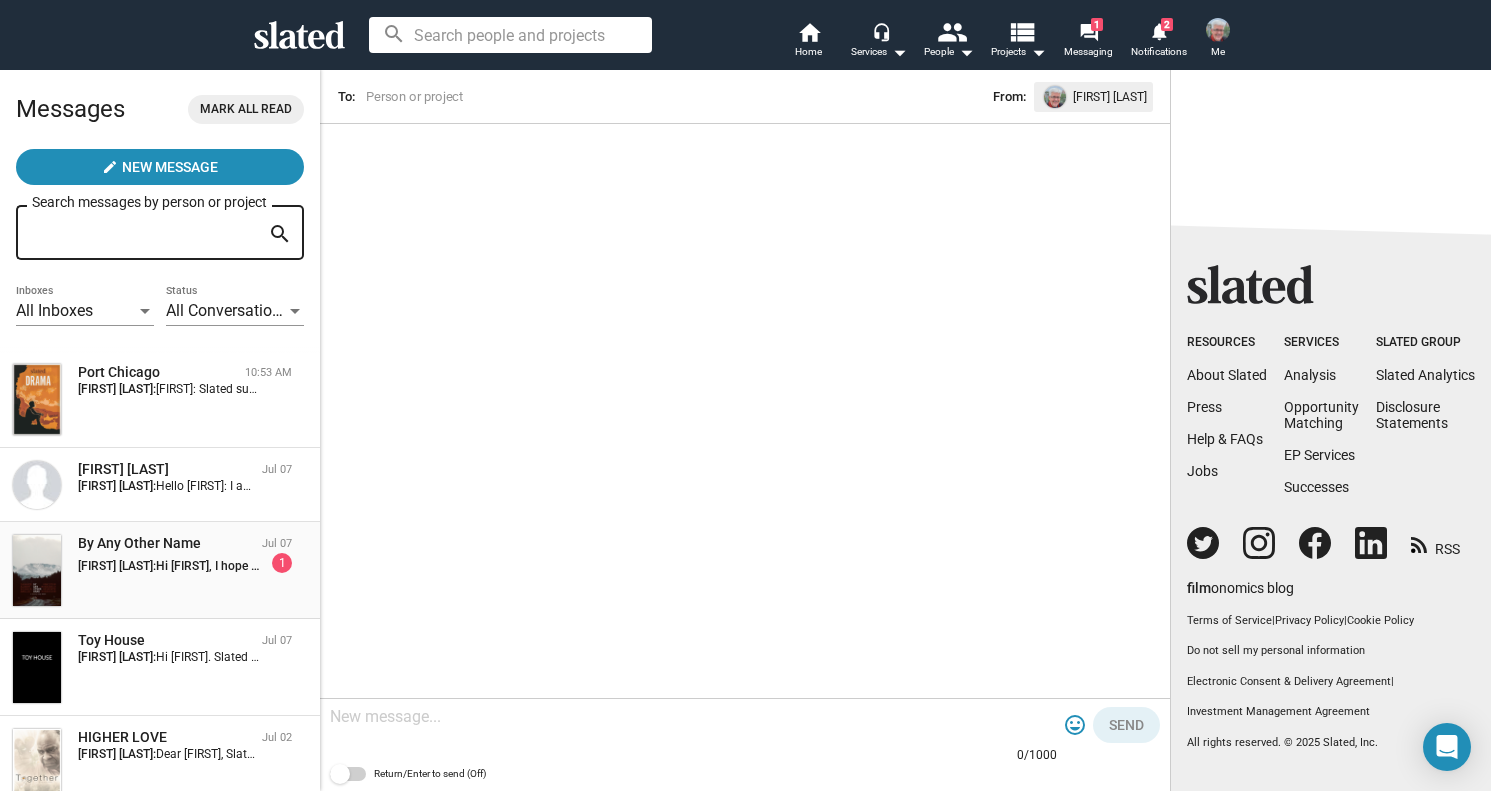 click on "By Any Other Name" at bounding box center (166, 543) 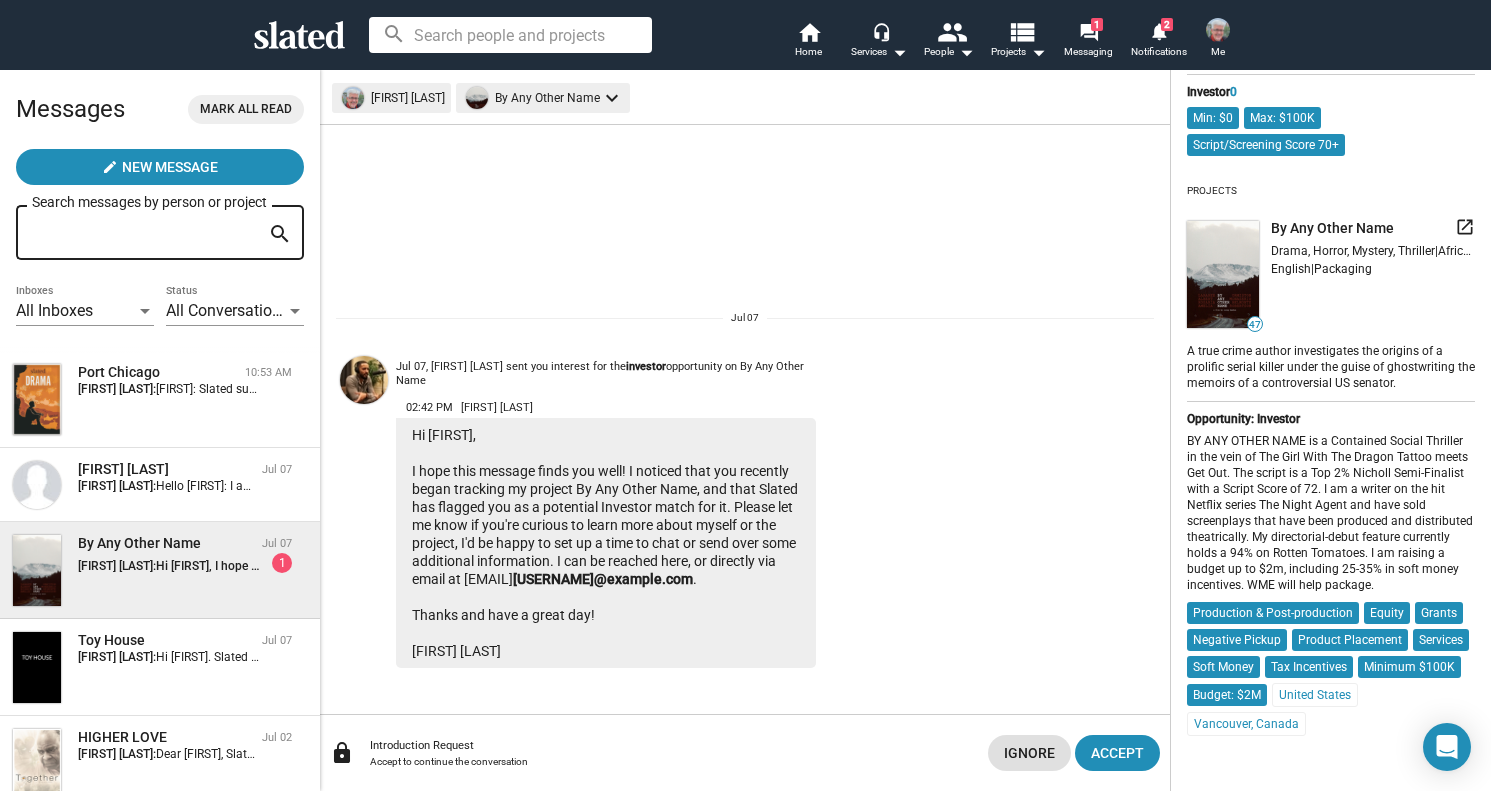 scroll, scrollTop: 114, scrollLeft: 0, axis: vertical 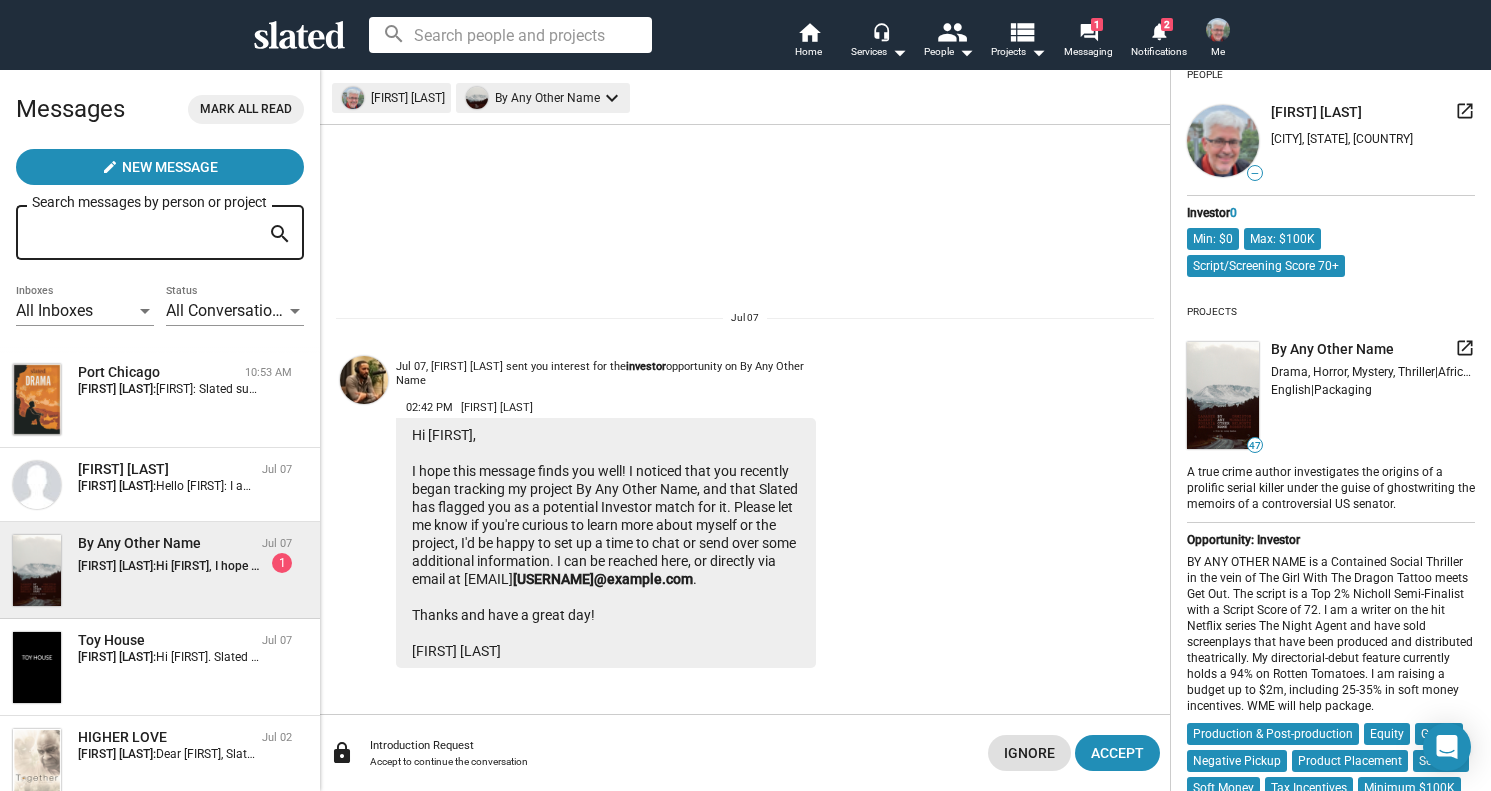 click on "launch" at bounding box center [1465, 348] 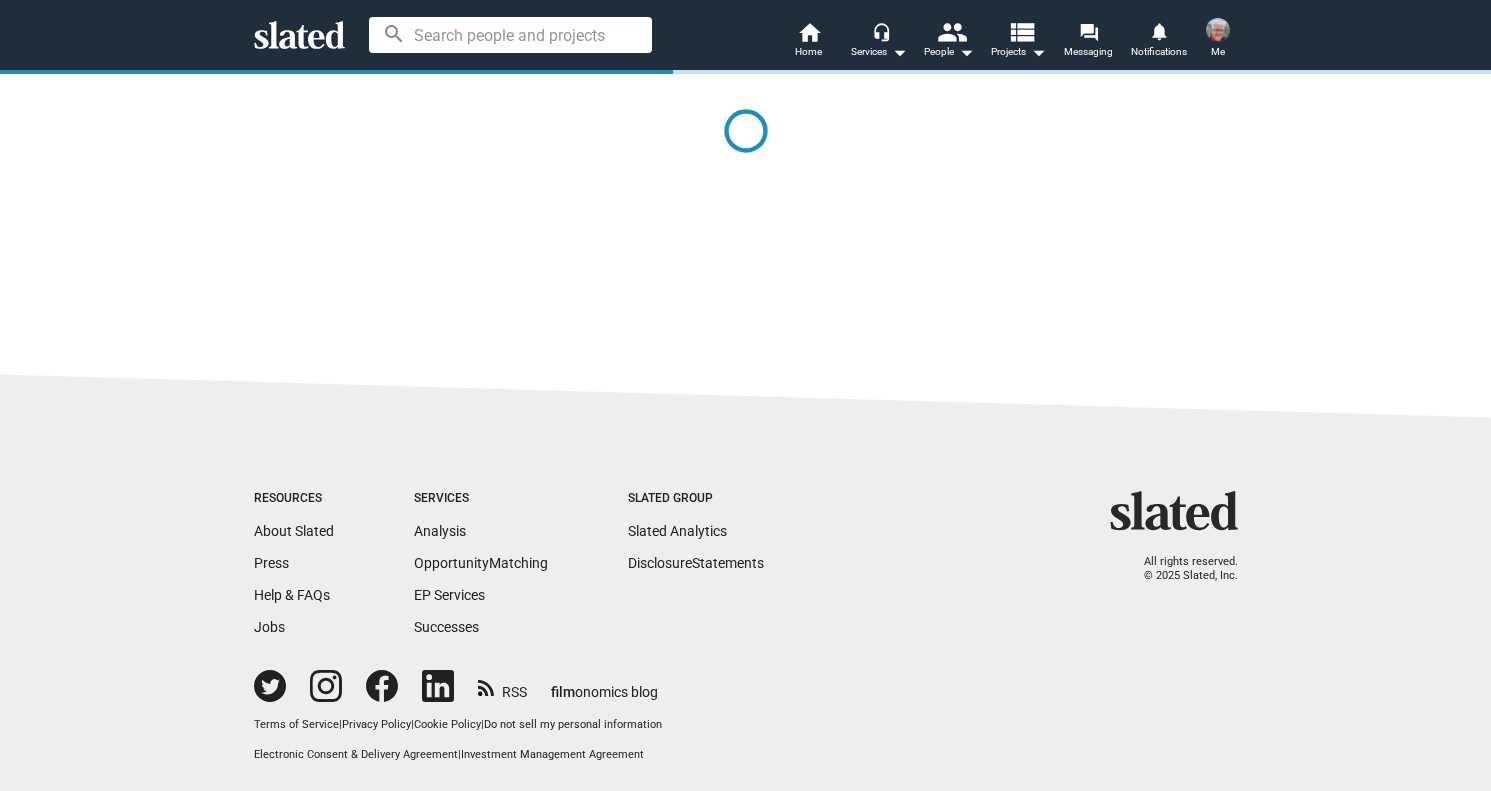 scroll, scrollTop: 0, scrollLeft: 0, axis: both 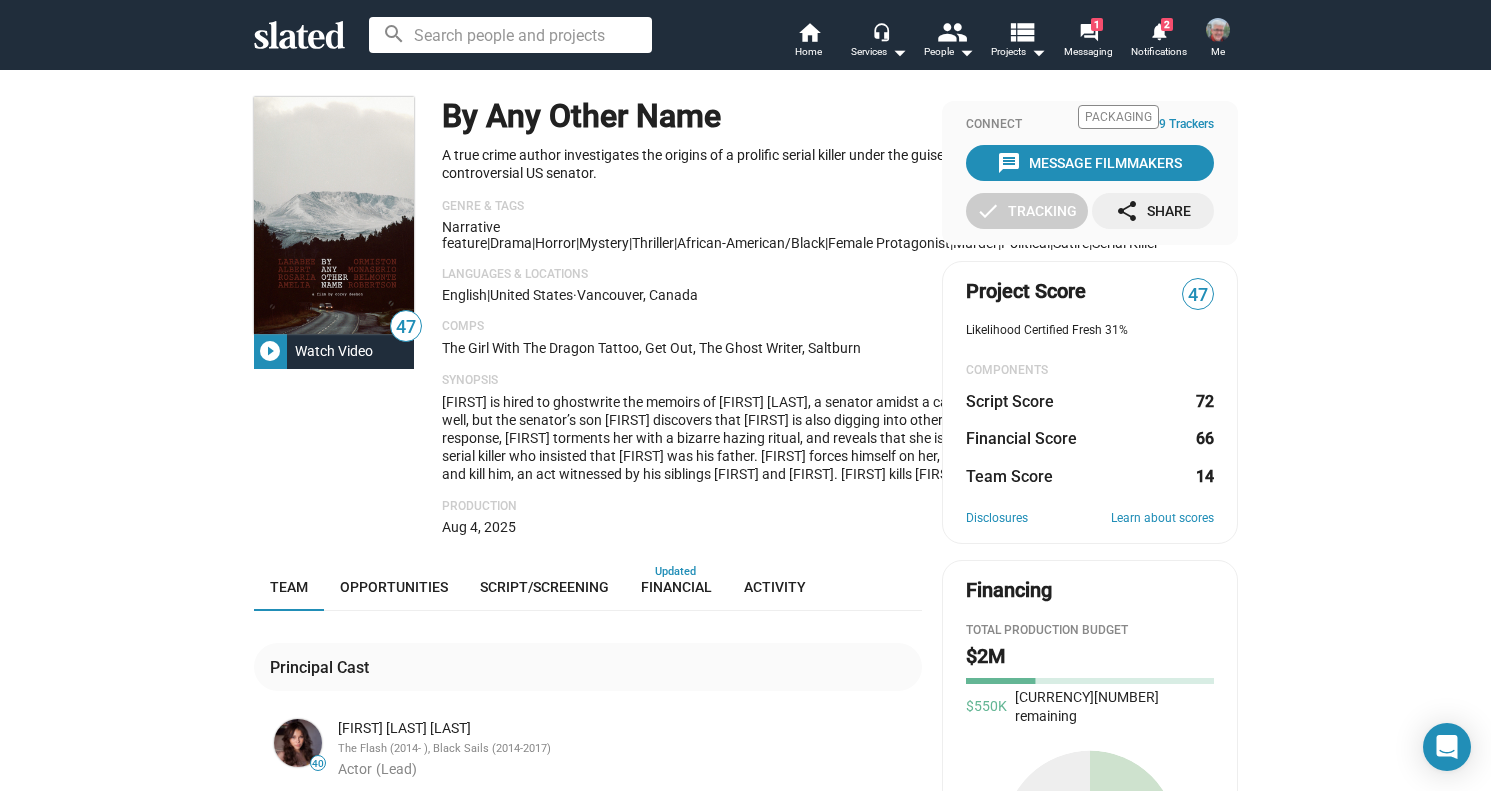 click on "… Show More" at bounding box center [1124, 473] 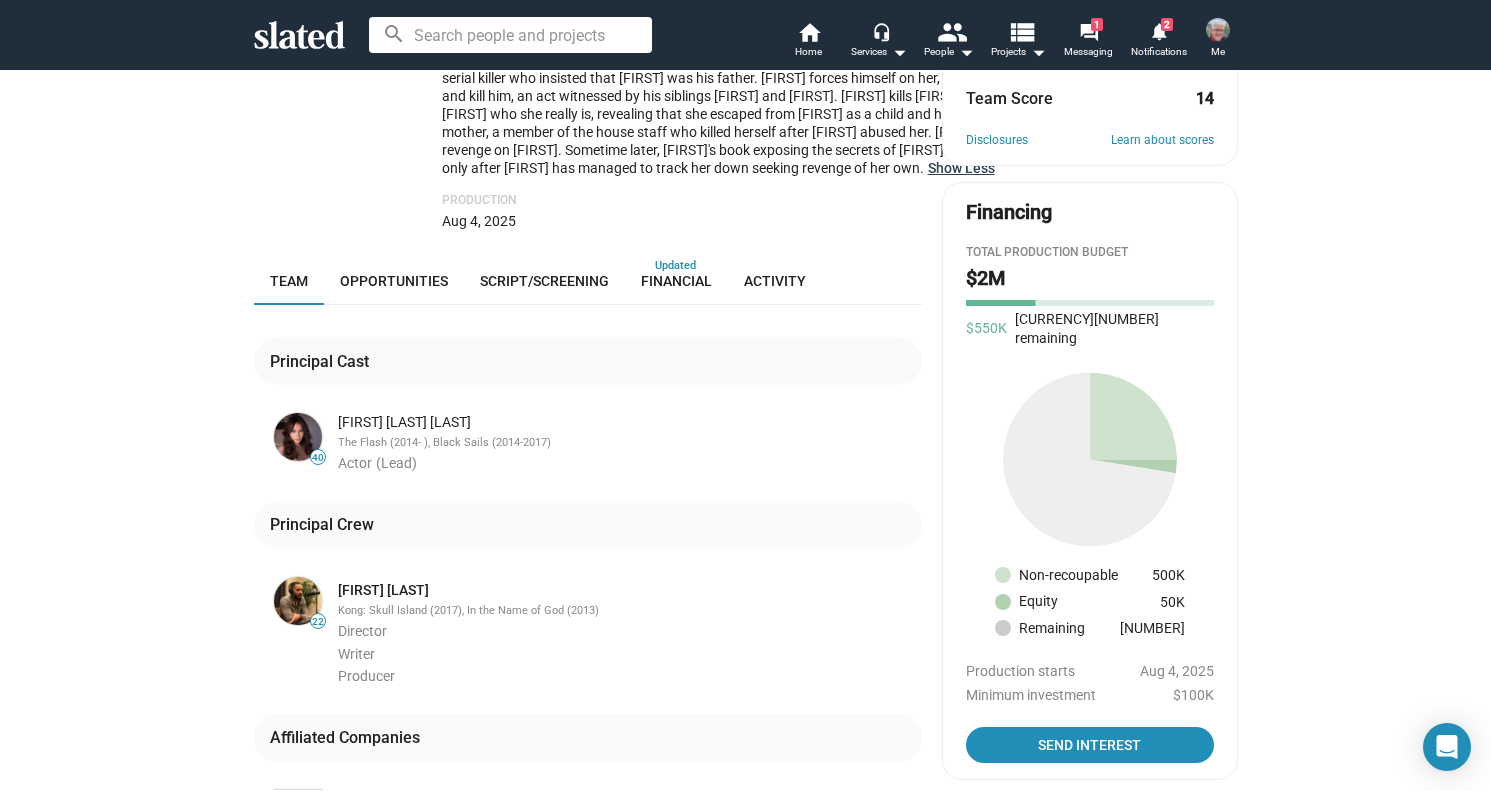 scroll, scrollTop: 400, scrollLeft: 0, axis: vertical 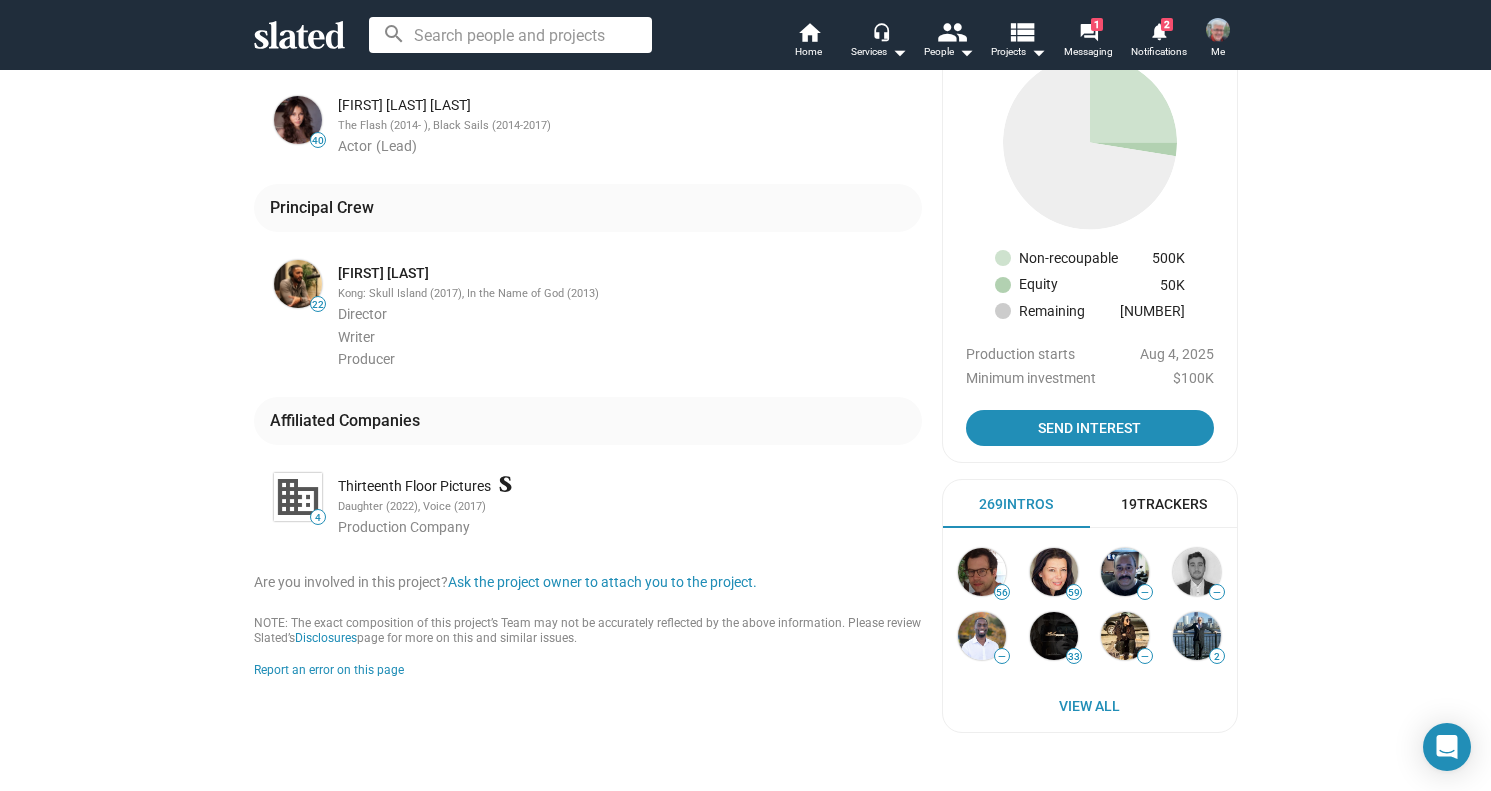 click on "19  Trackers" at bounding box center [1164, 504] 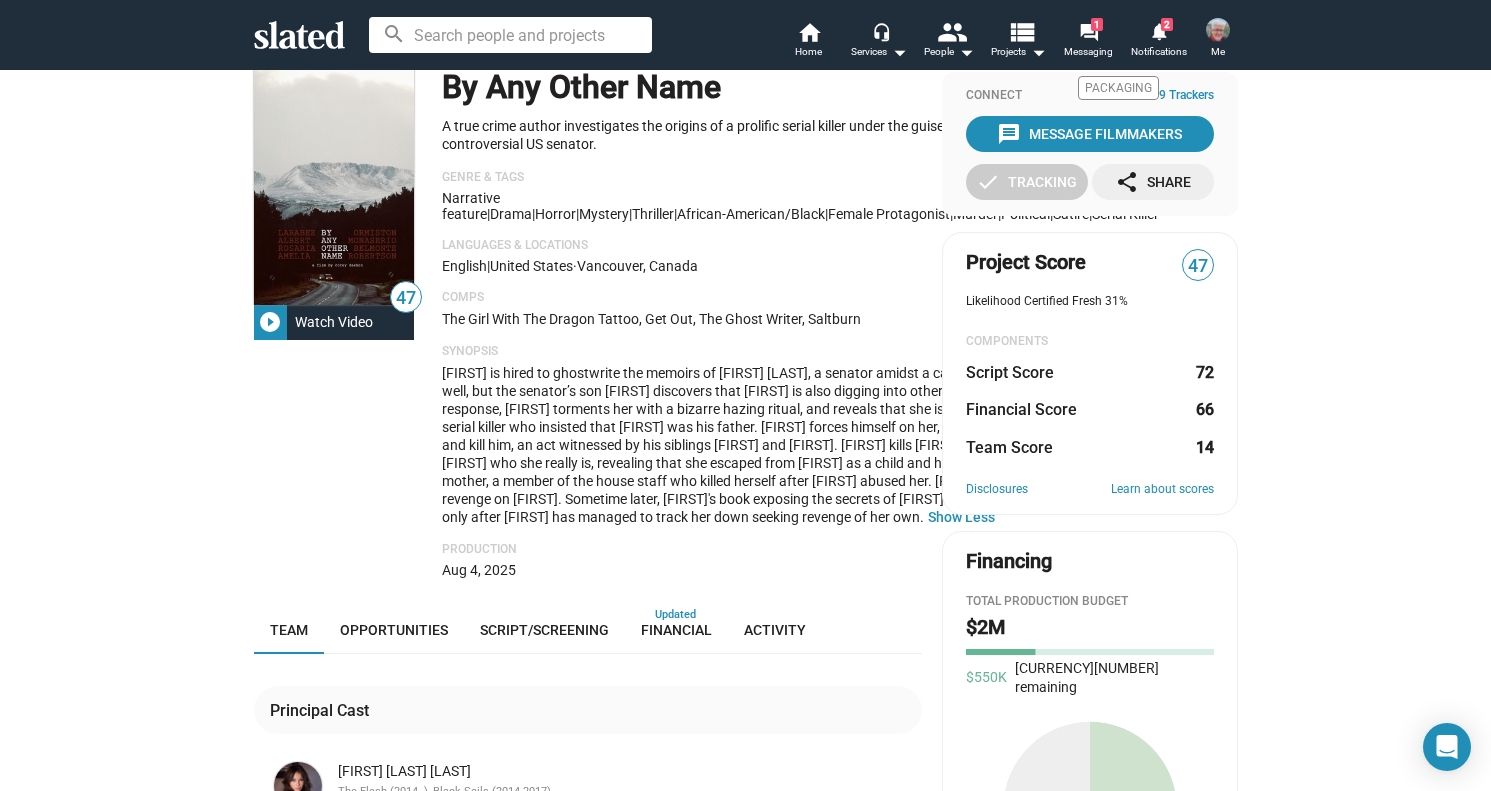 scroll, scrollTop: 18, scrollLeft: 0, axis: vertical 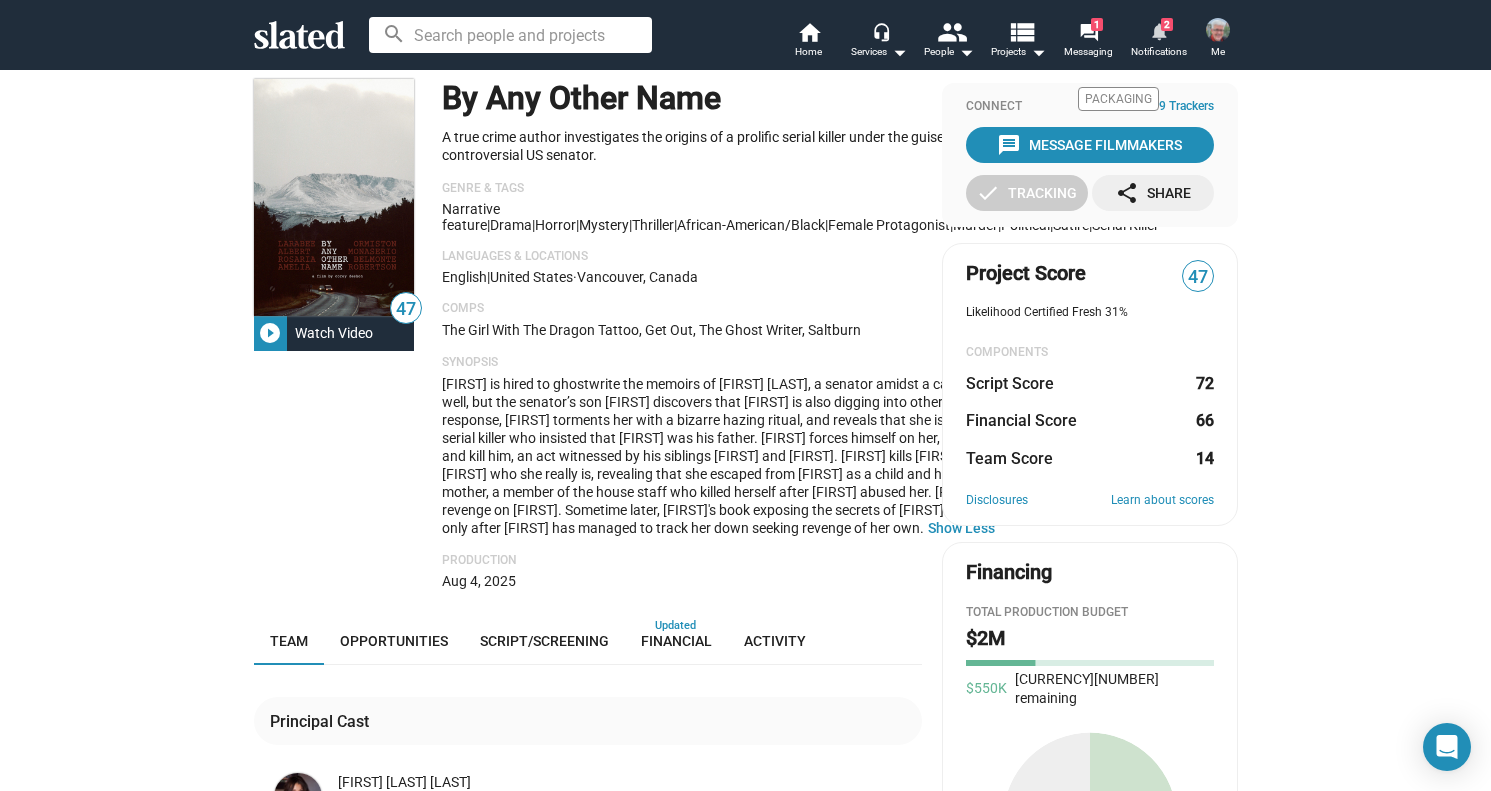 click on "2" at bounding box center [1167, 24] 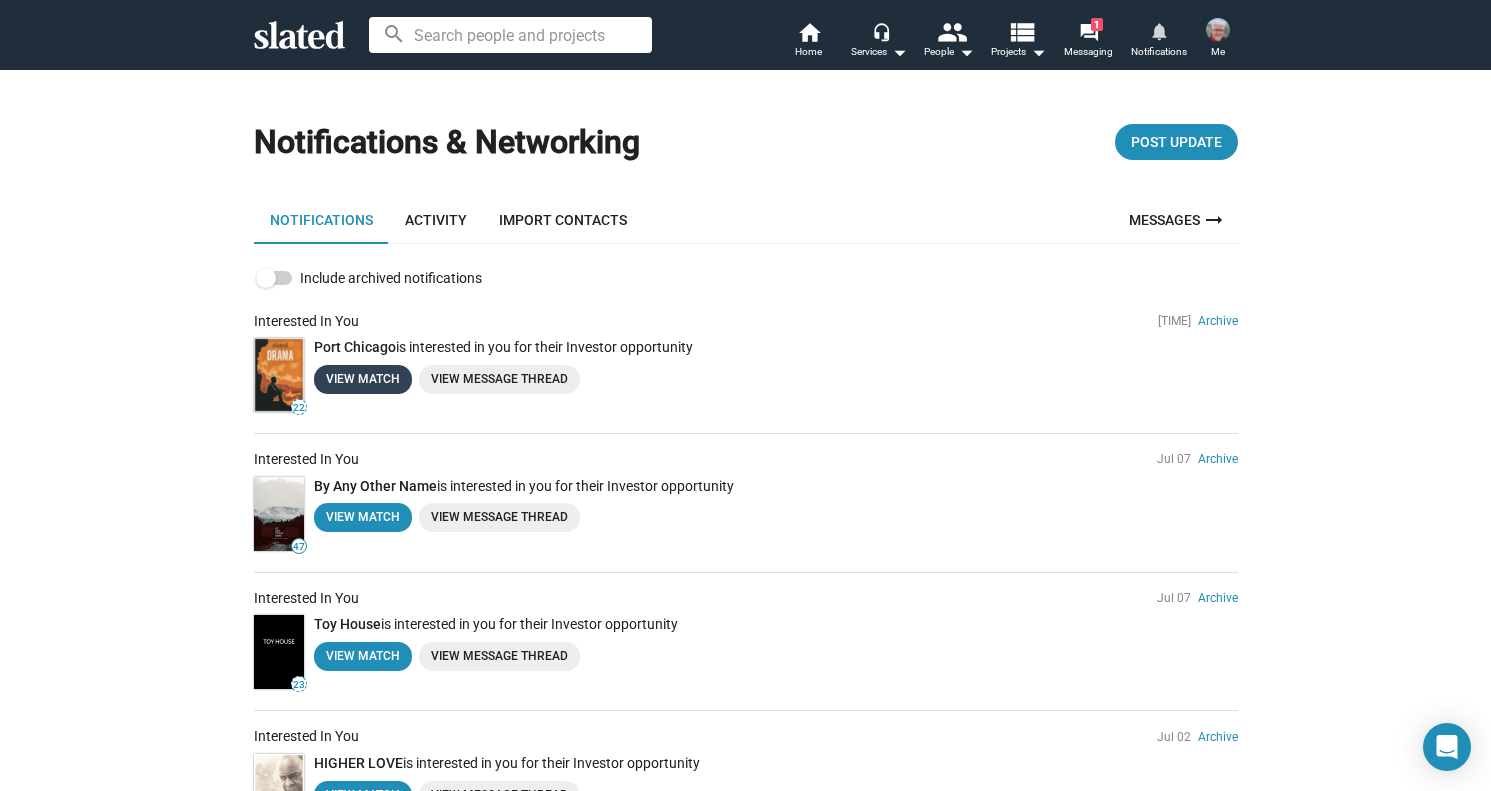 click on "View Match" at bounding box center [363, 379] 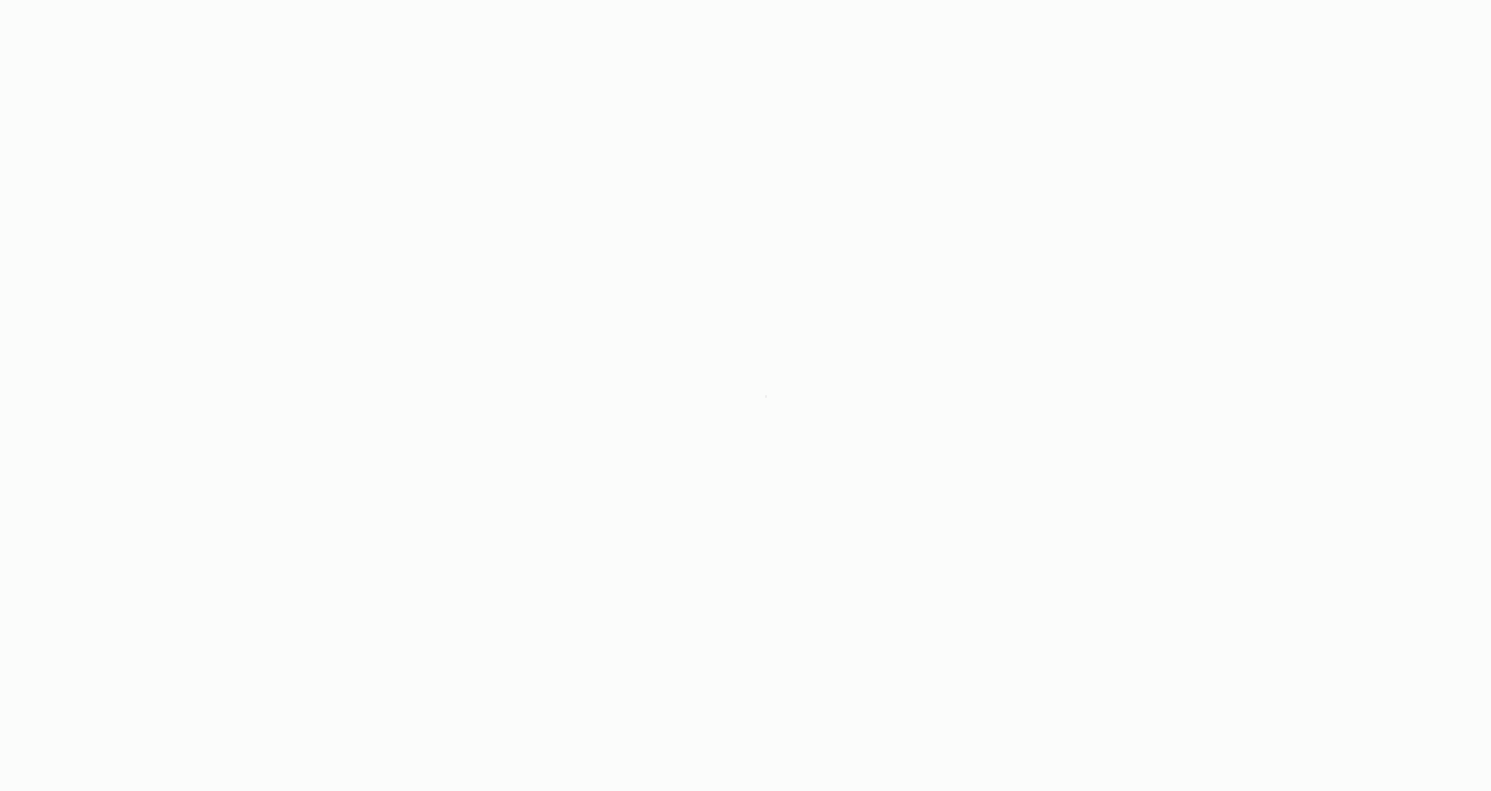 scroll, scrollTop: 0, scrollLeft: 0, axis: both 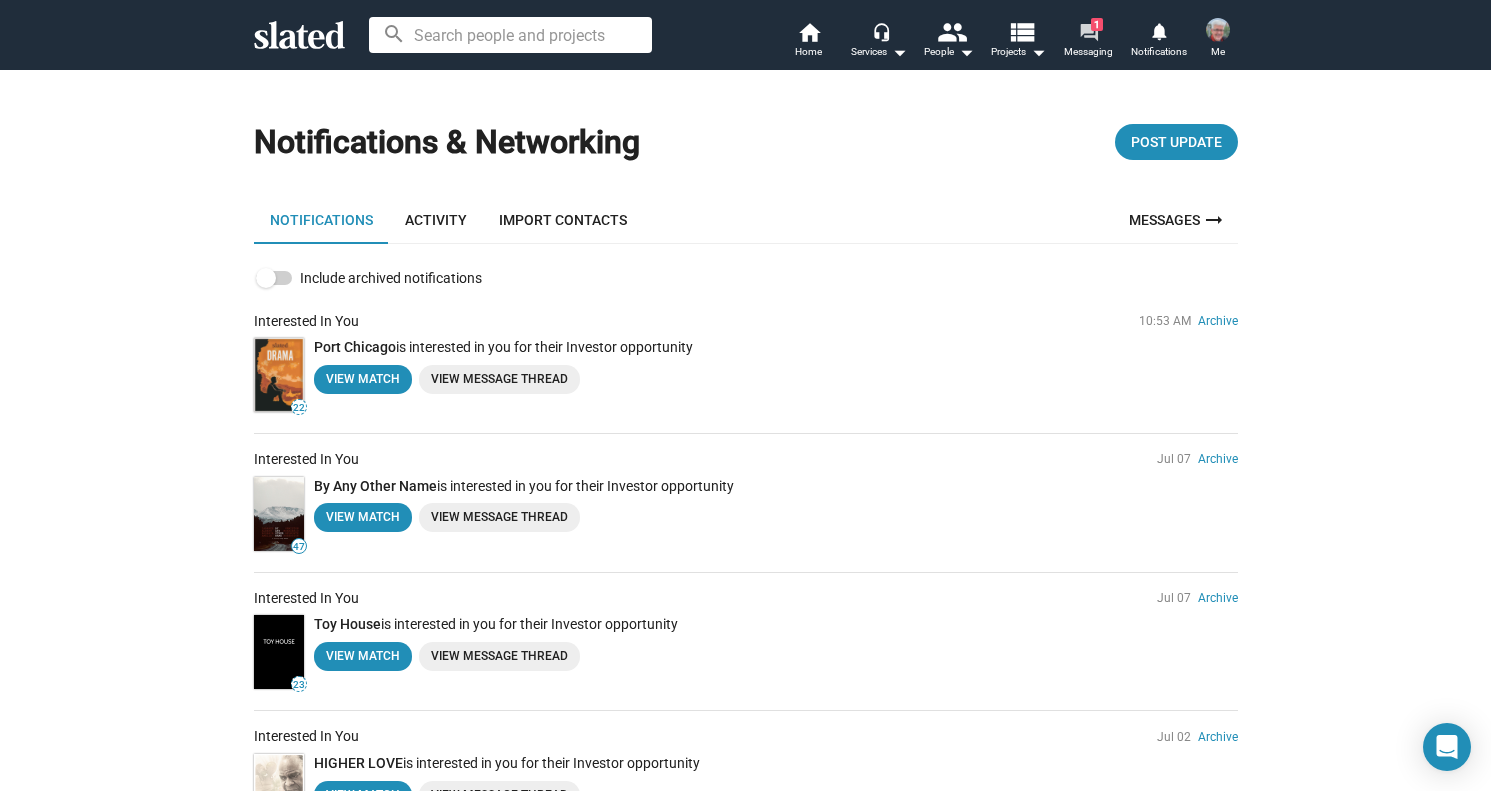 click on "forum" at bounding box center (1088, 31) 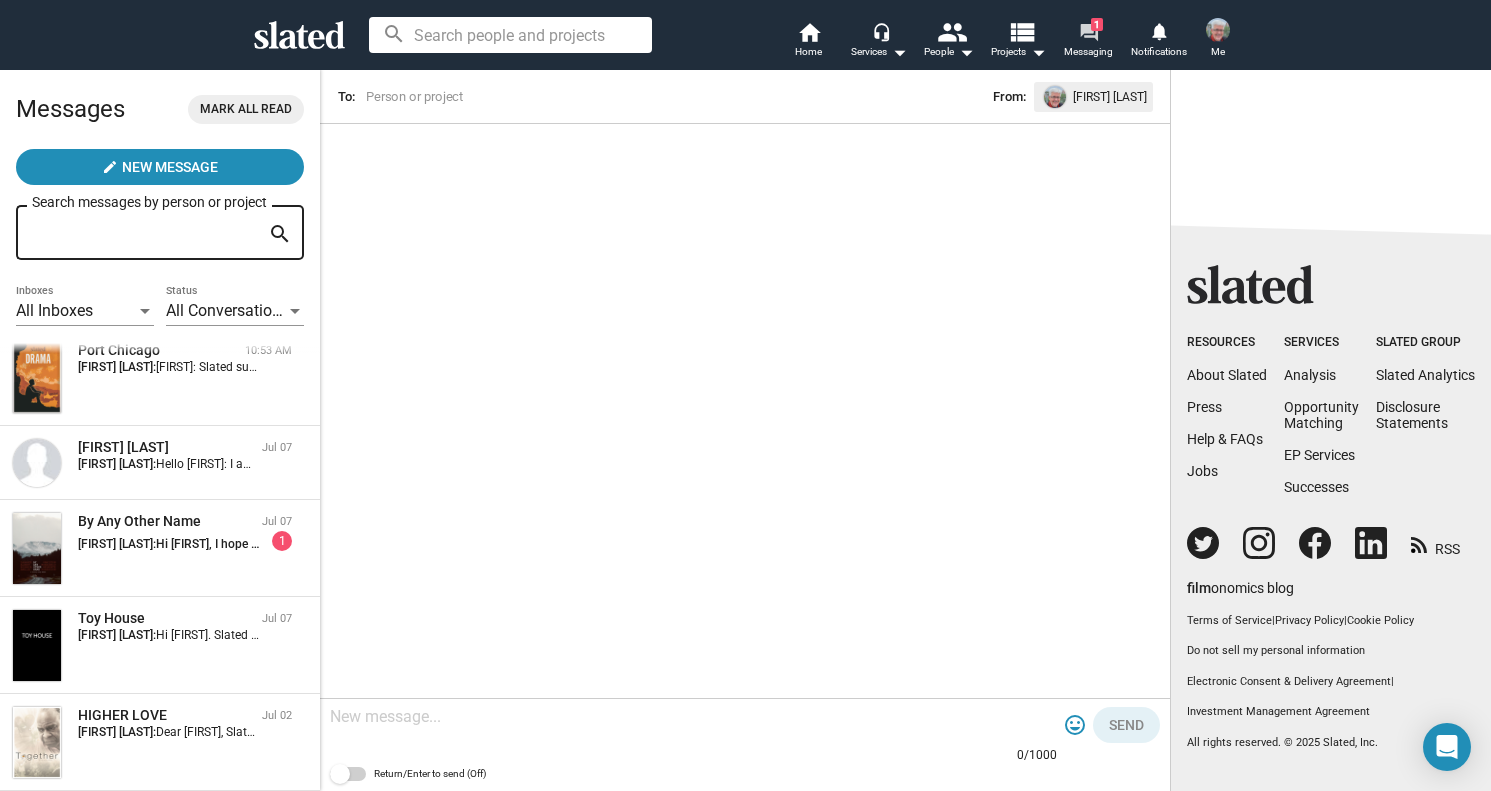 scroll, scrollTop: 0, scrollLeft: 0, axis: both 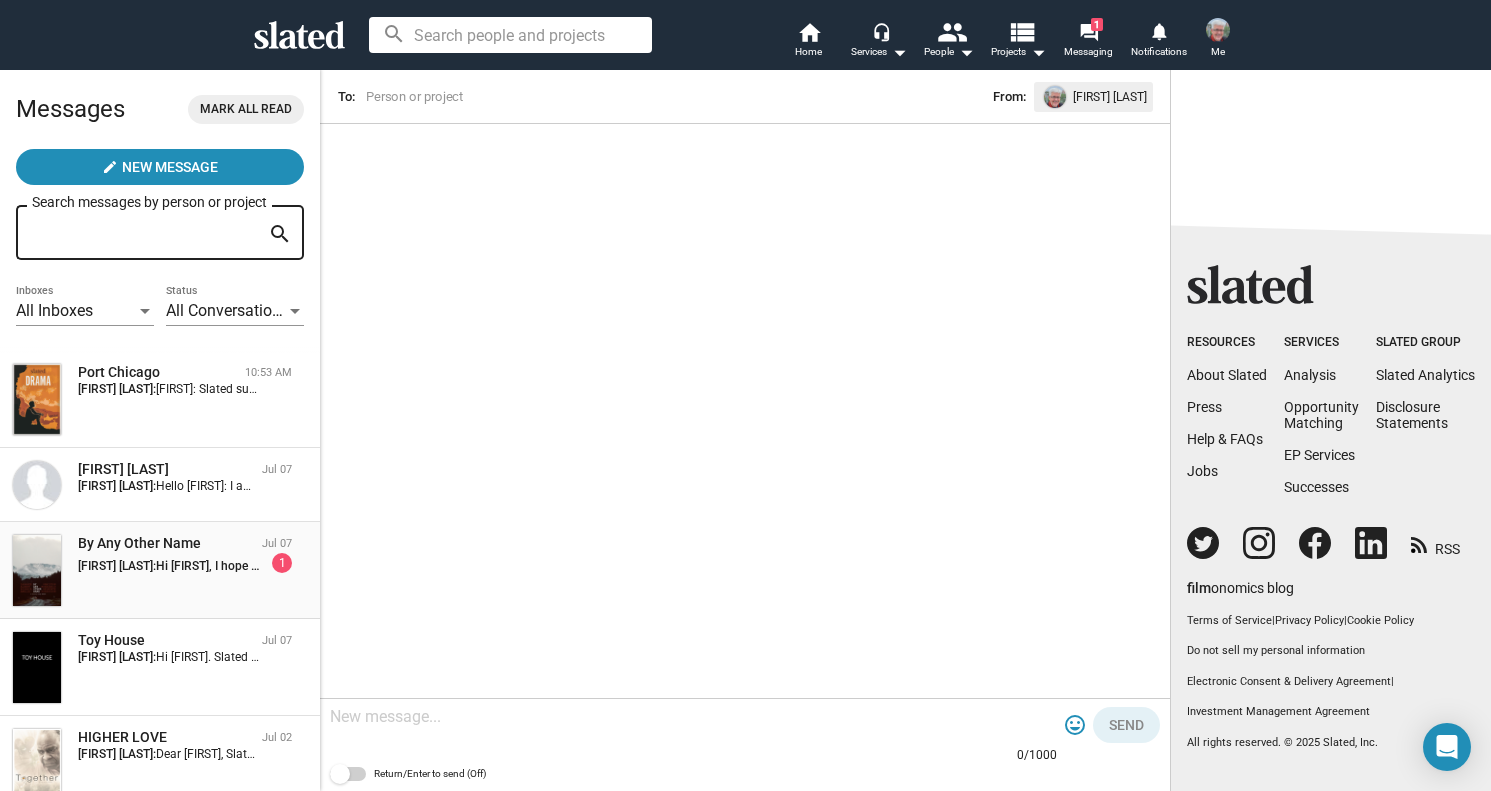 click on "By Any Other Name" at bounding box center [166, 543] 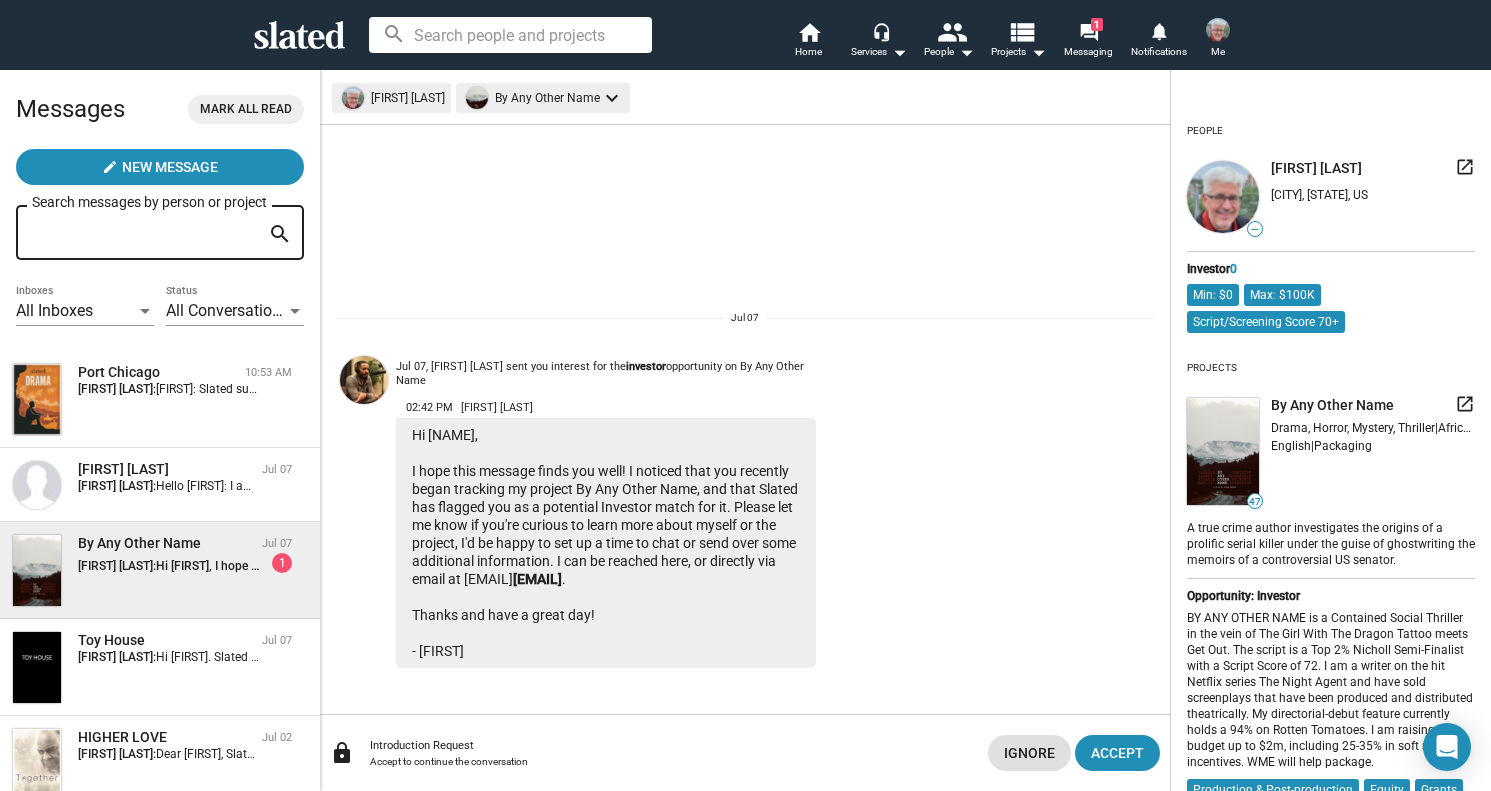 click at bounding box center (364, 380) 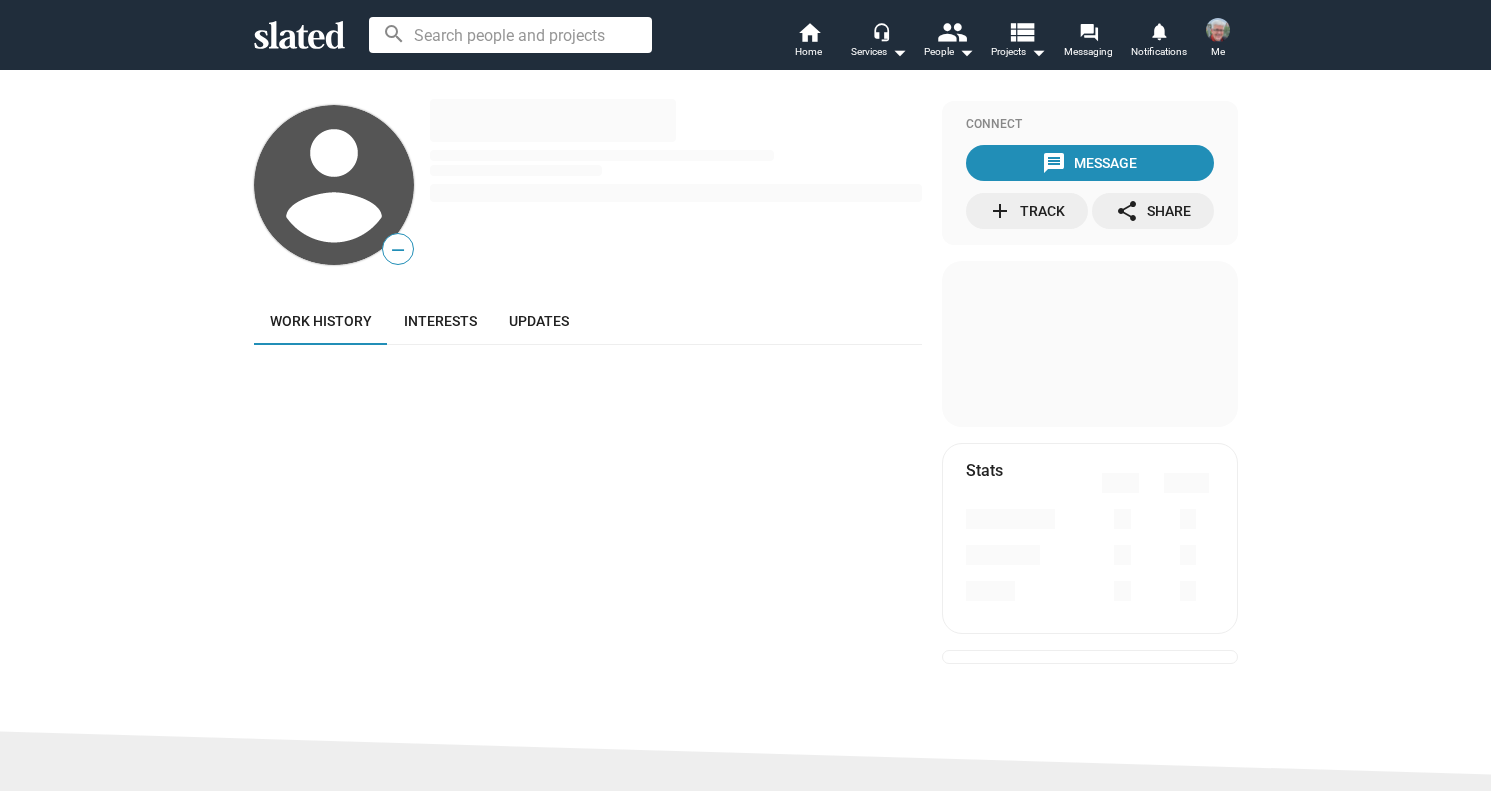 scroll, scrollTop: 0, scrollLeft: 0, axis: both 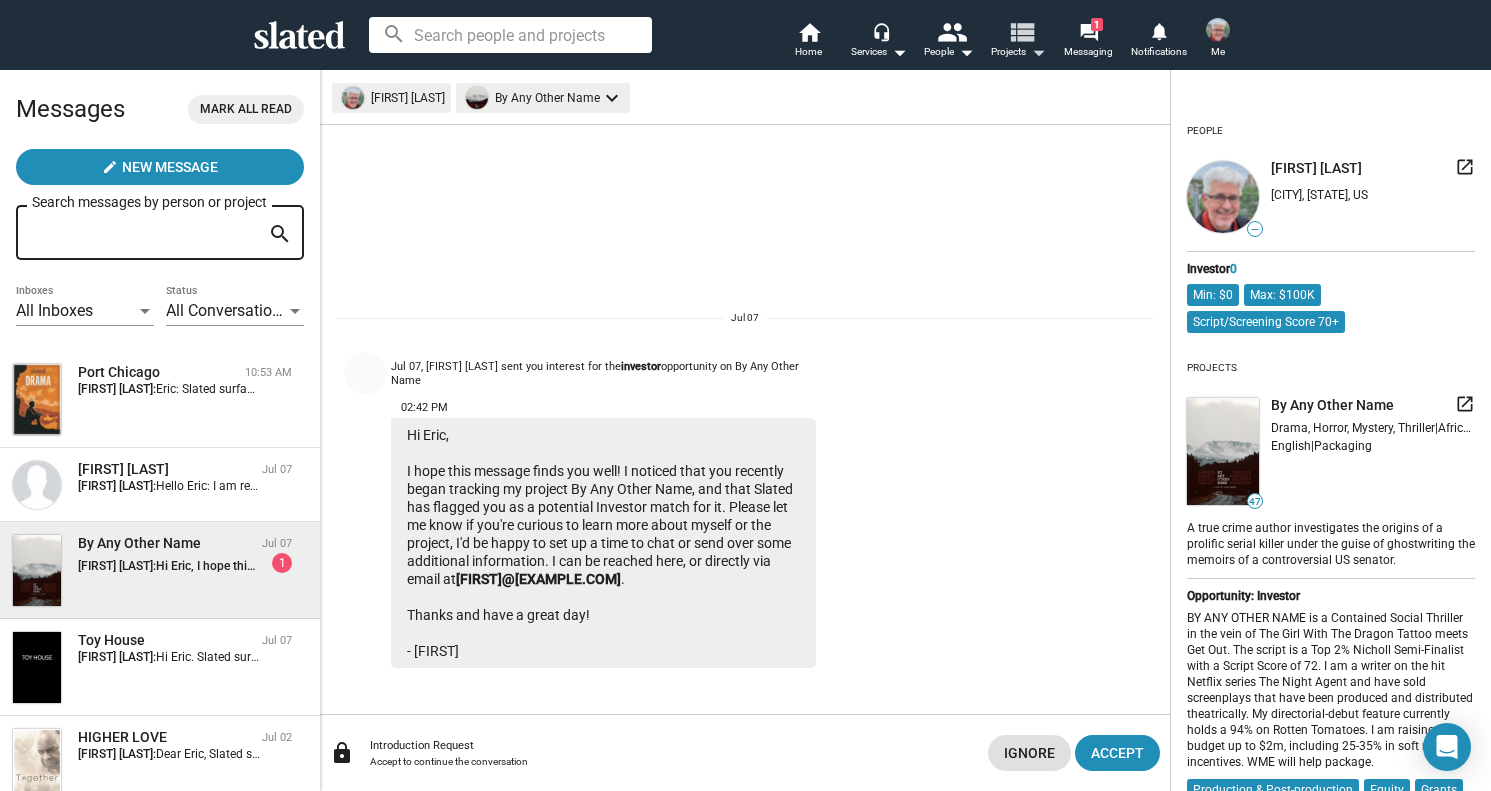 click on "view_list" at bounding box center (1020, 31) 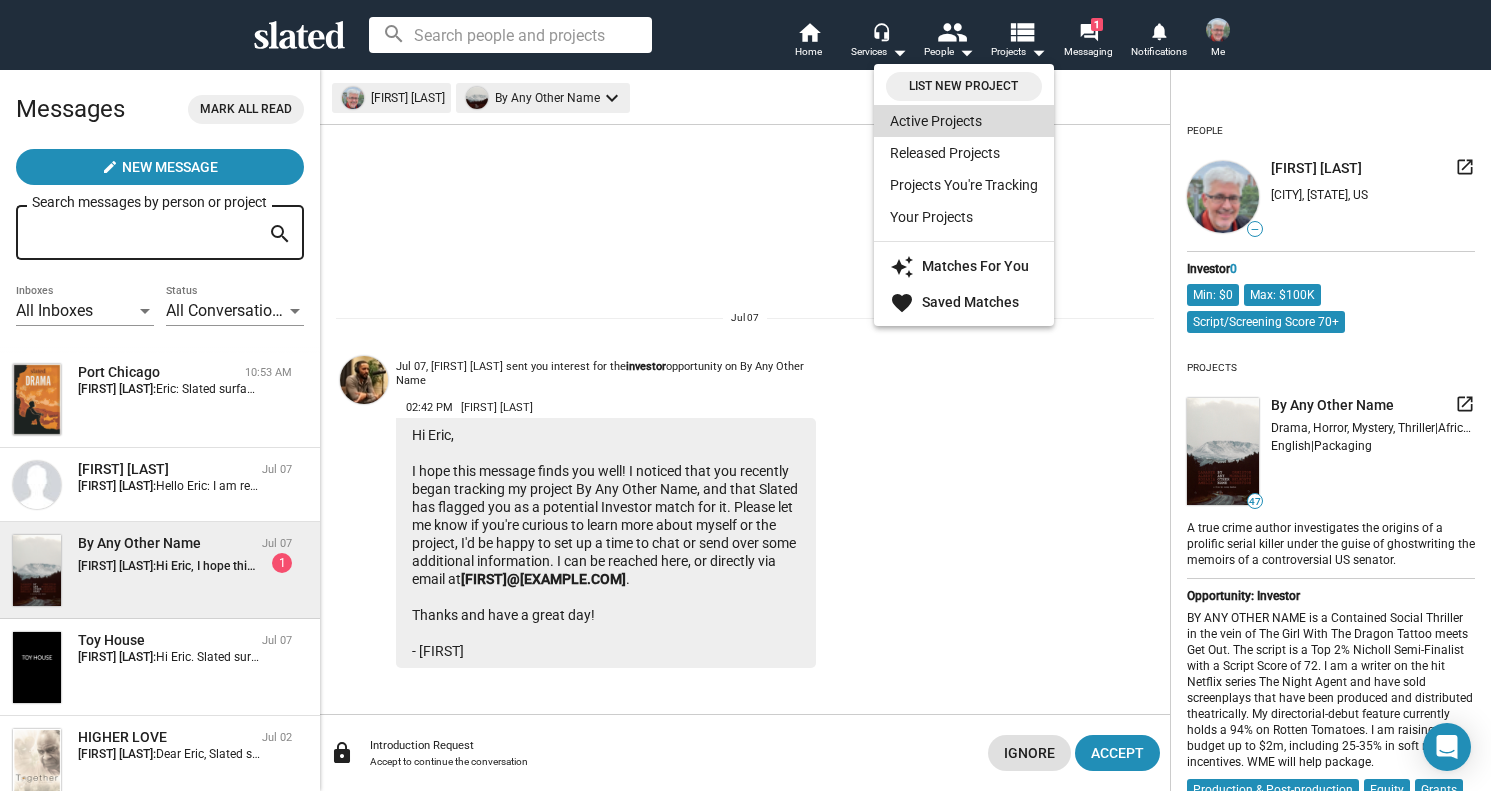 click on "Active Projects" at bounding box center [964, 121] 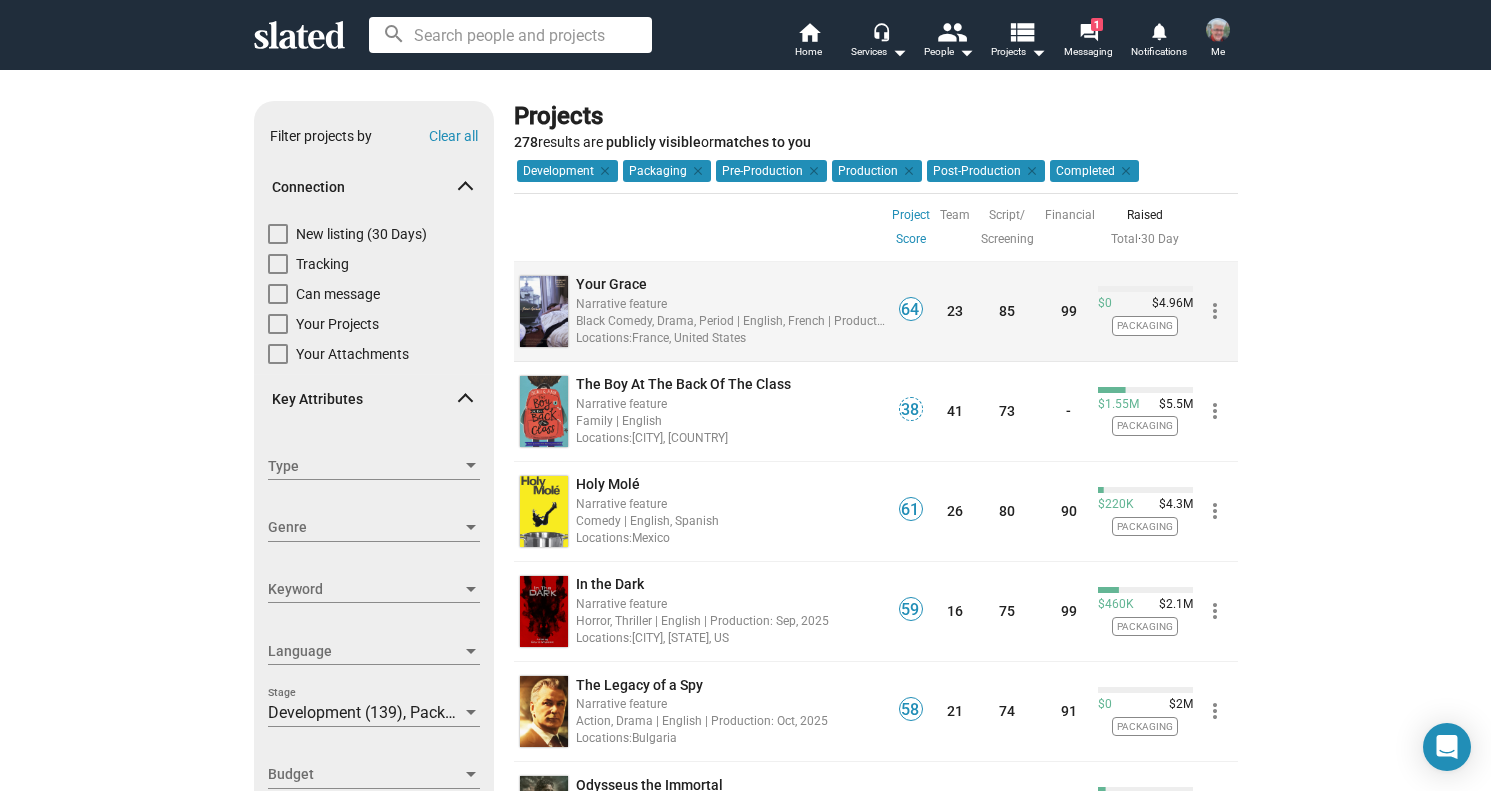 click on "Your Grace" at bounding box center [611, 284] 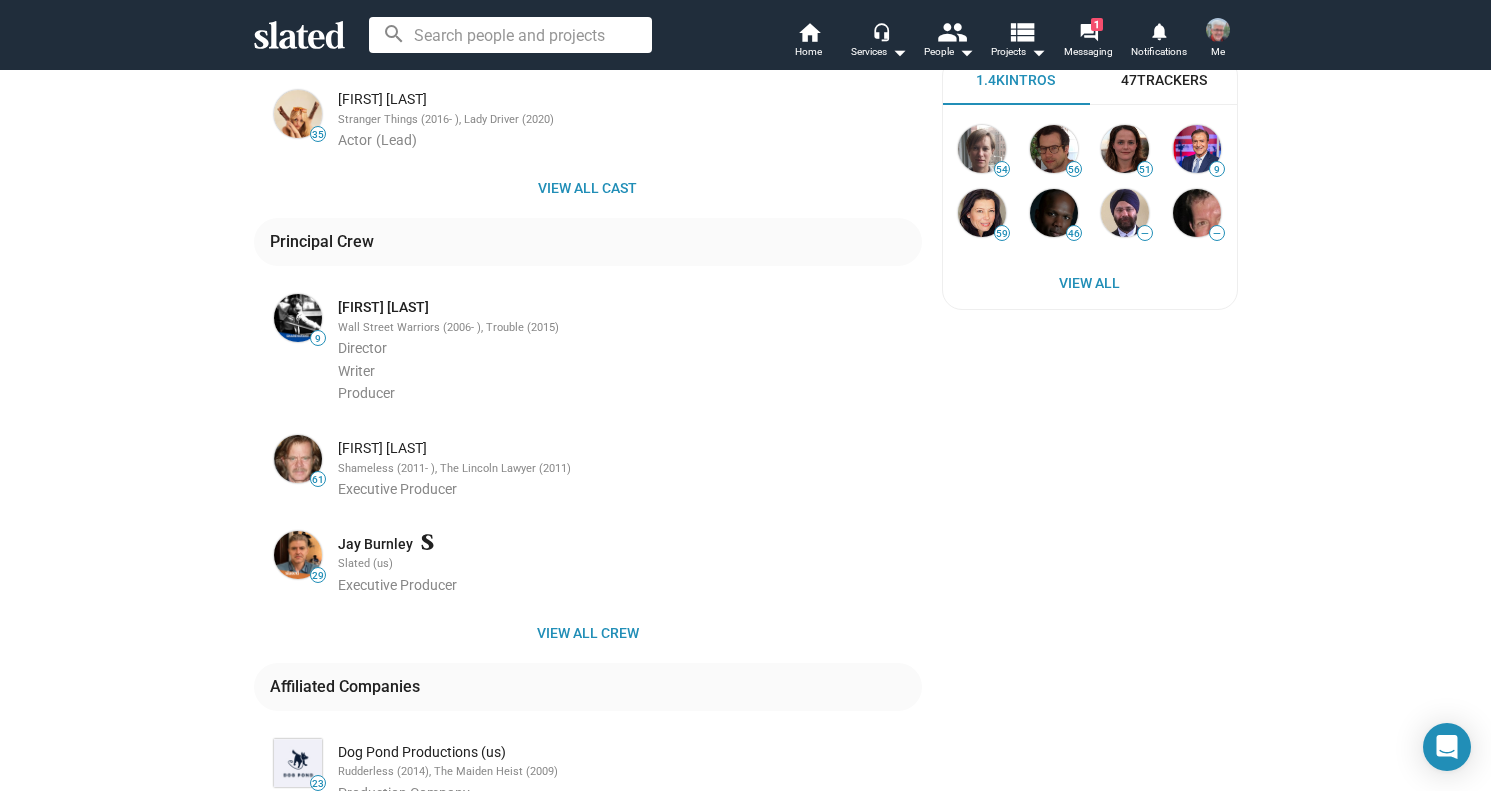 scroll, scrollTop: 900, scrollLeft: 0, axis: vertical 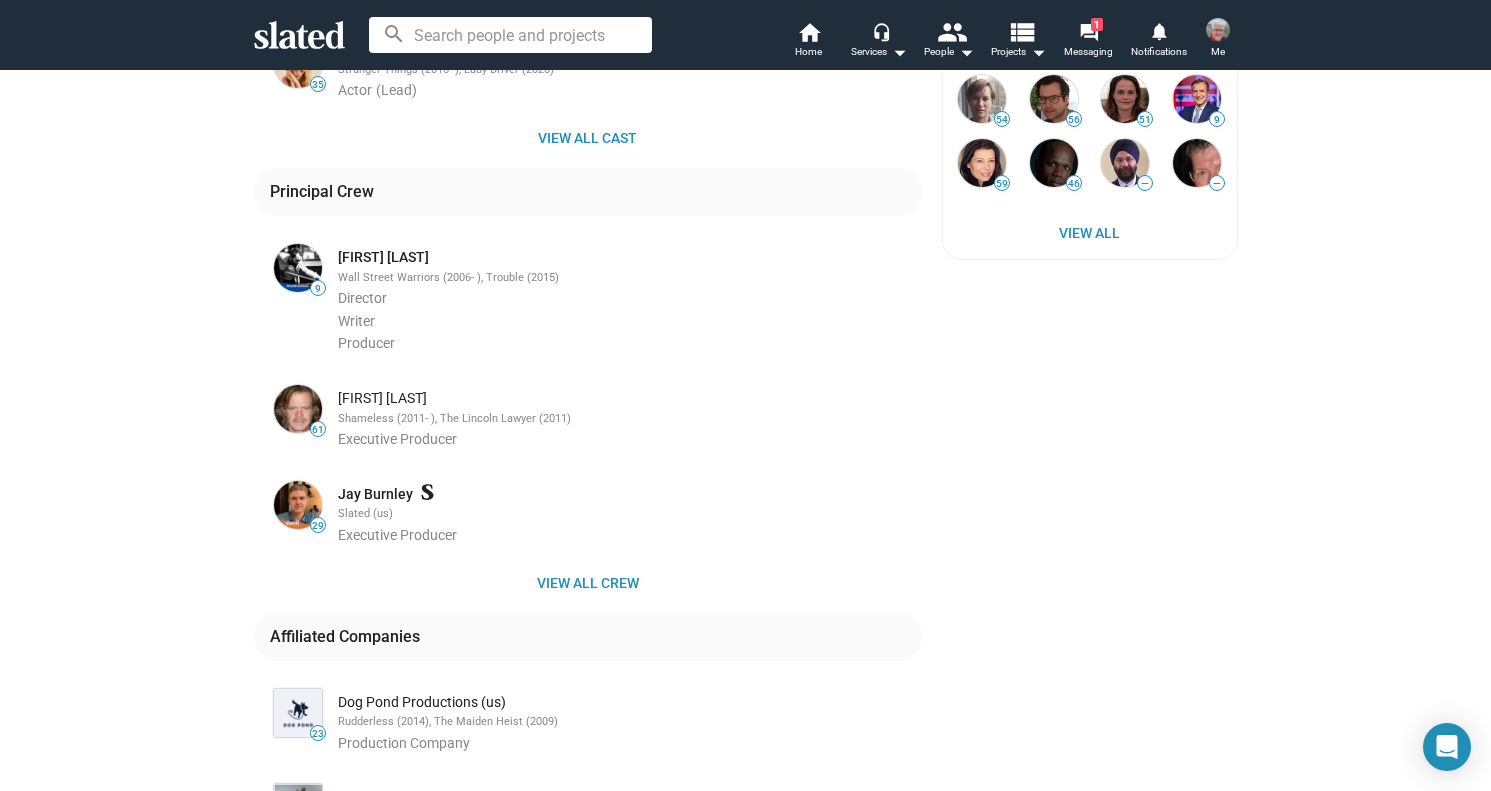 click on "64 Your Grace  Packaging In 1979, a shady B-movie executive producer ([FIRST] [LAST]), gets in over his head and must send his untested grandson to a medieval château in France to save a derailed film production. However, the young man’s mission slowly evolves into a journey of mystery, danger and profound self-discovery. Genre & Tags Narrative feature | Black Comedy | Drama | Period | 1970s | conflict | film/filmmaking | France | love | youth Languages & Locations English | French | France · United States Comps Call Me By Your Name, Portrait of a Lady on Fire, Licorice Pizza Synopsis www.ur-grace.com … Show More www.ur-grace.com Production Oct 1, 2025 Team Opportunities Script/Screening Financial Activity Principal Cast 61 [FIRST] [LAST] Shameless (2011- ), The Lincoln Lawyer (2011) Actor (Lead) 47 [FIRST] [LAST] You (2018- ), After (2019) Actor (Lead) 35 [FIRST] [LAST] Stranger Things (2016- ), Lady Driver (2020) Actor (Lead) View all cast Principal Crew 9 [FIRST] [LAST] Writer" at bounding box center (745, 104) 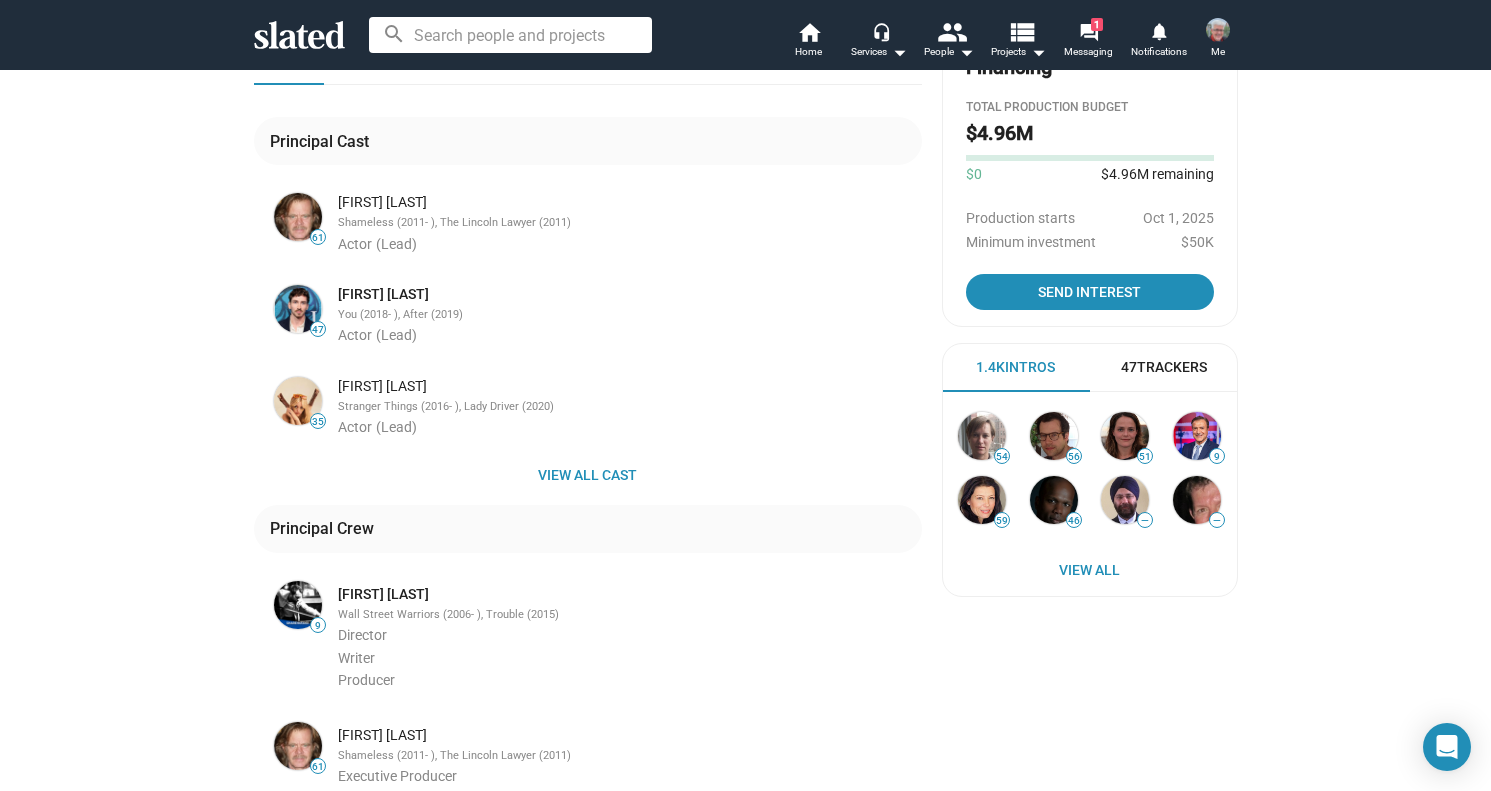 scroll, scrollTop: 400, scrollLeft: 0, axis: vertical 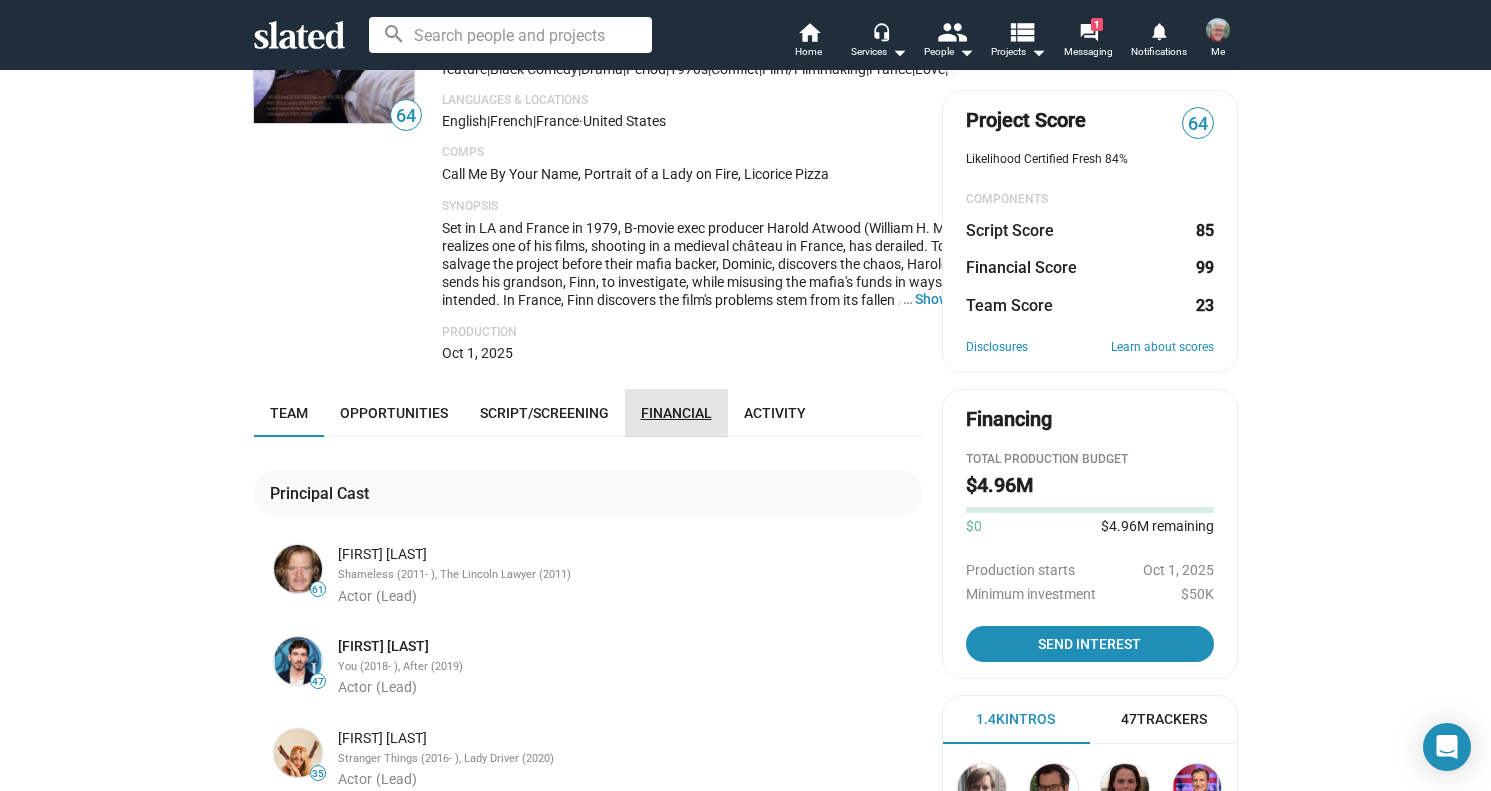 click on "Financial" at bounding box center (676, 413) 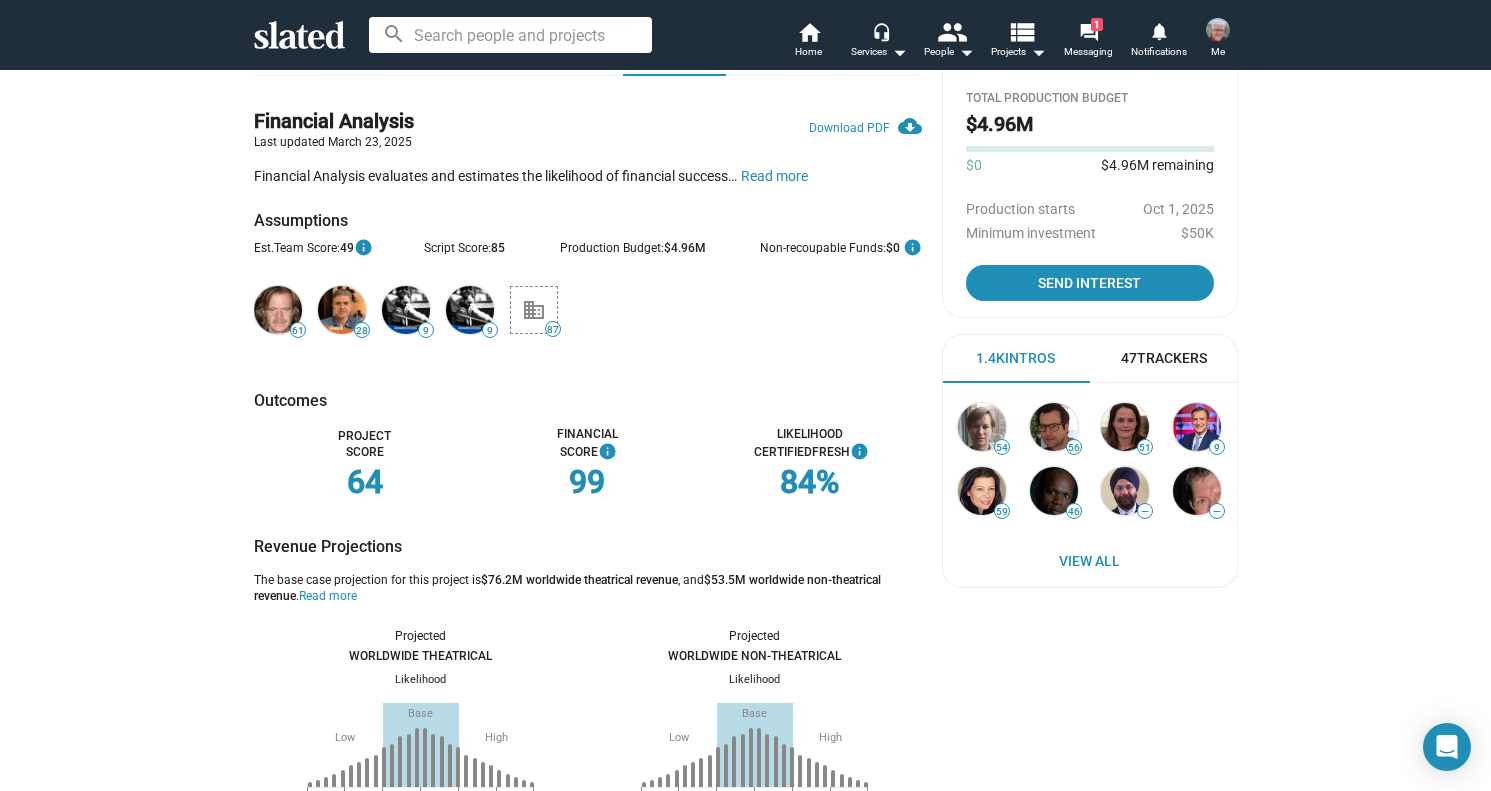 scroll, scrollTop: 335, scrollLeft: 0, axis: vertical 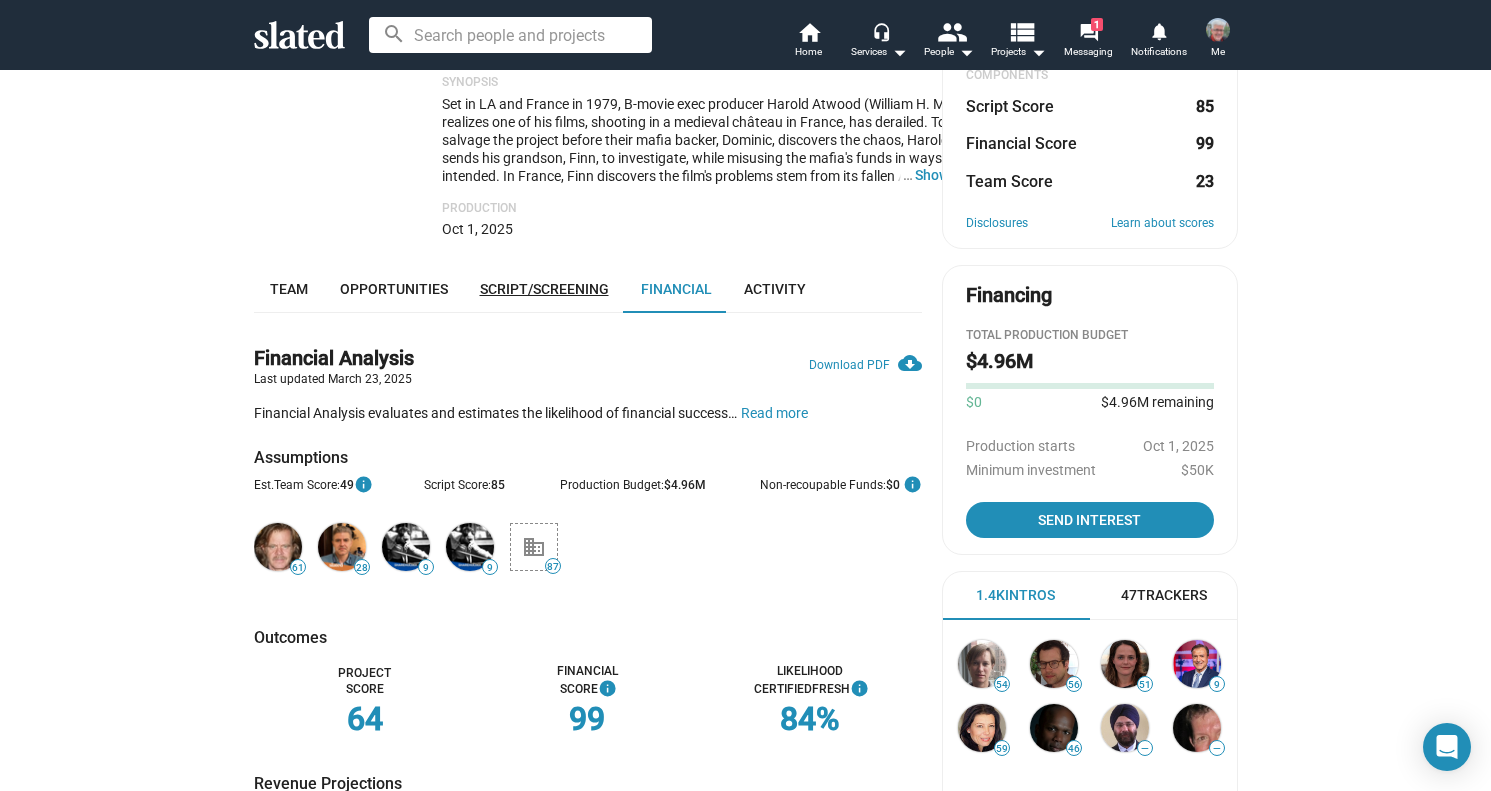 click on "Script/Screening" at bounding box center (544, 289) 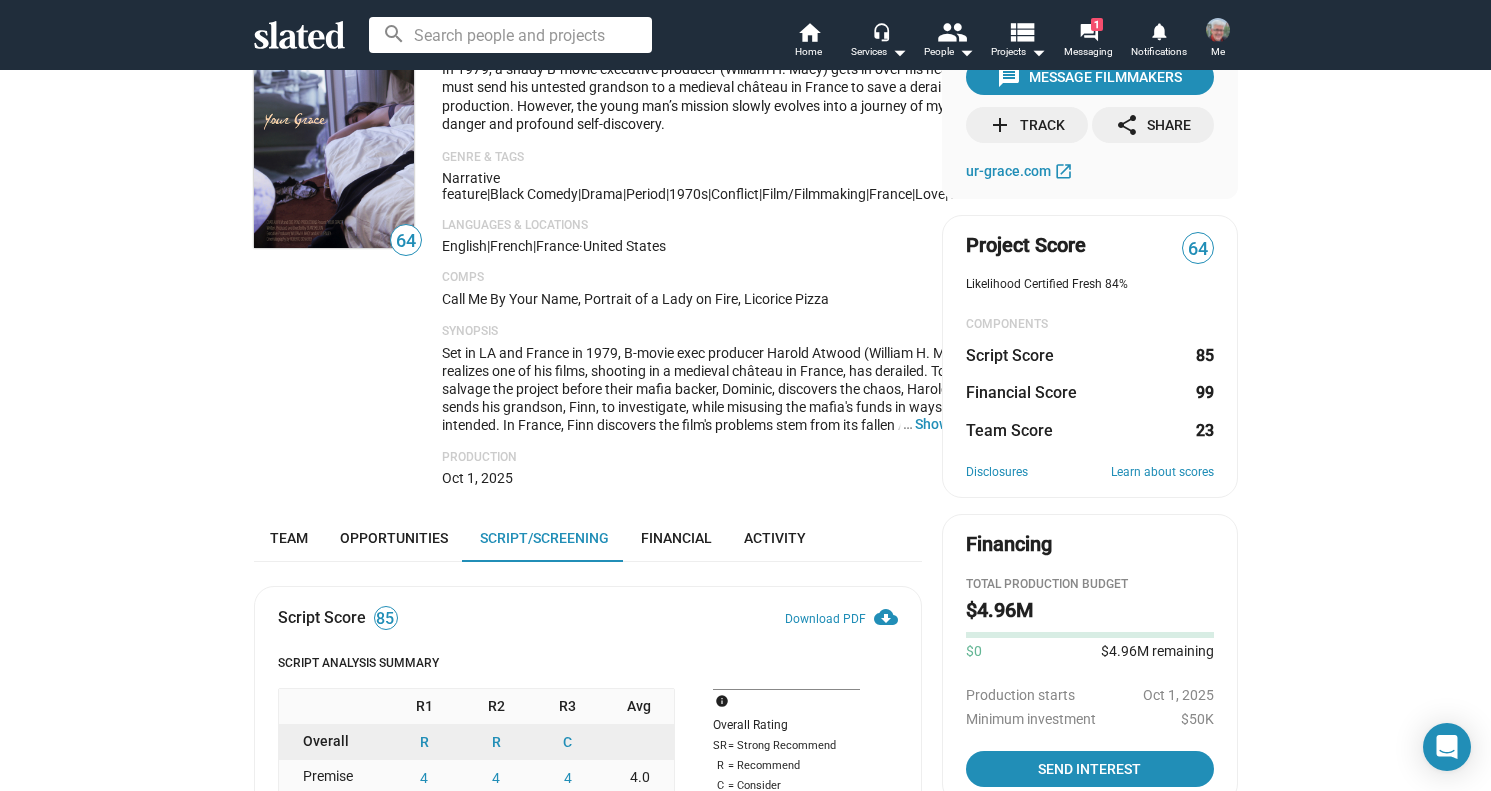 scroll, scrollTop: 0, scrollLeft: 0, axis: both 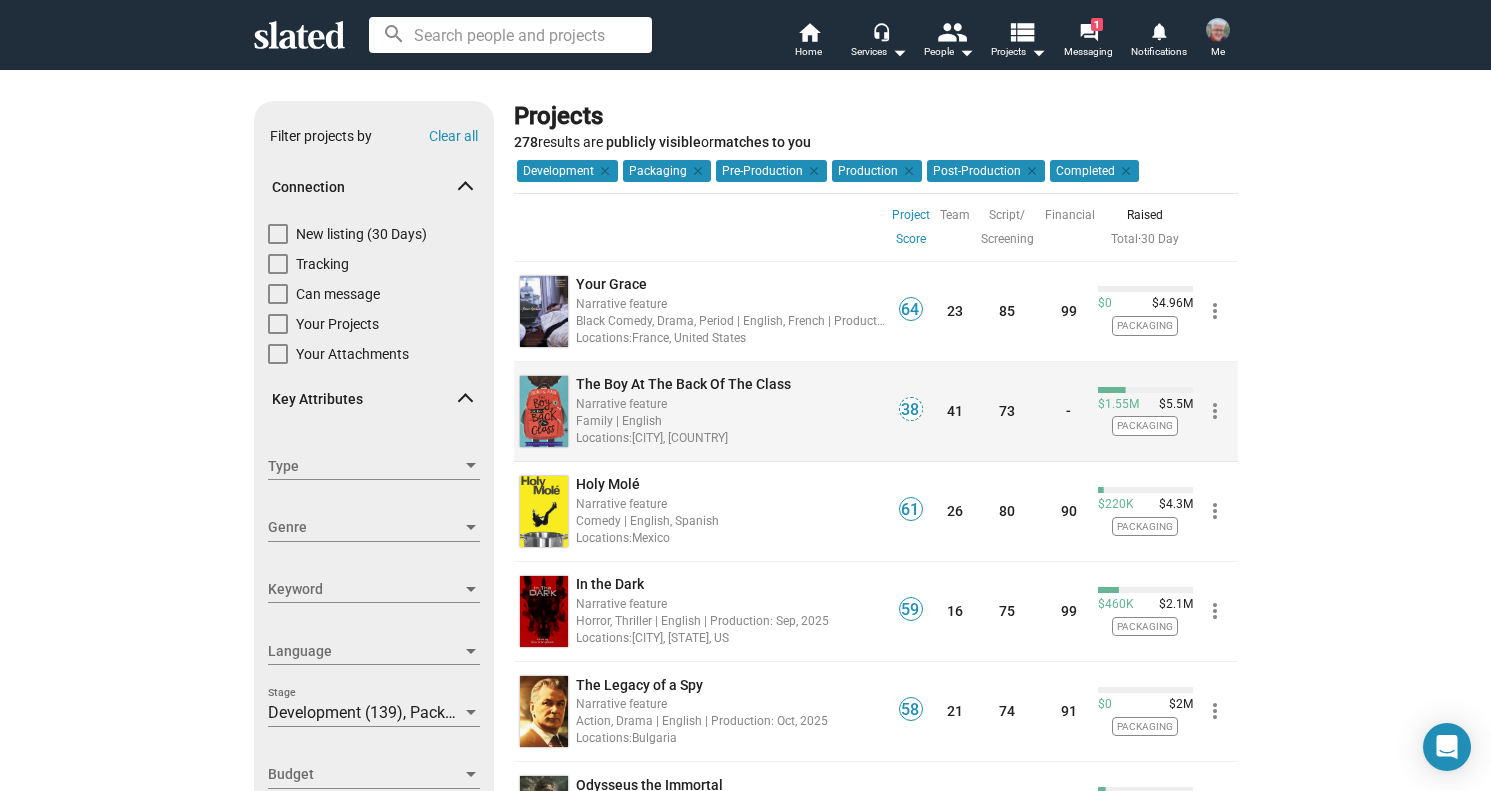 click on "The Boy At The Back Of The Class" at bounding box center (683, 384) 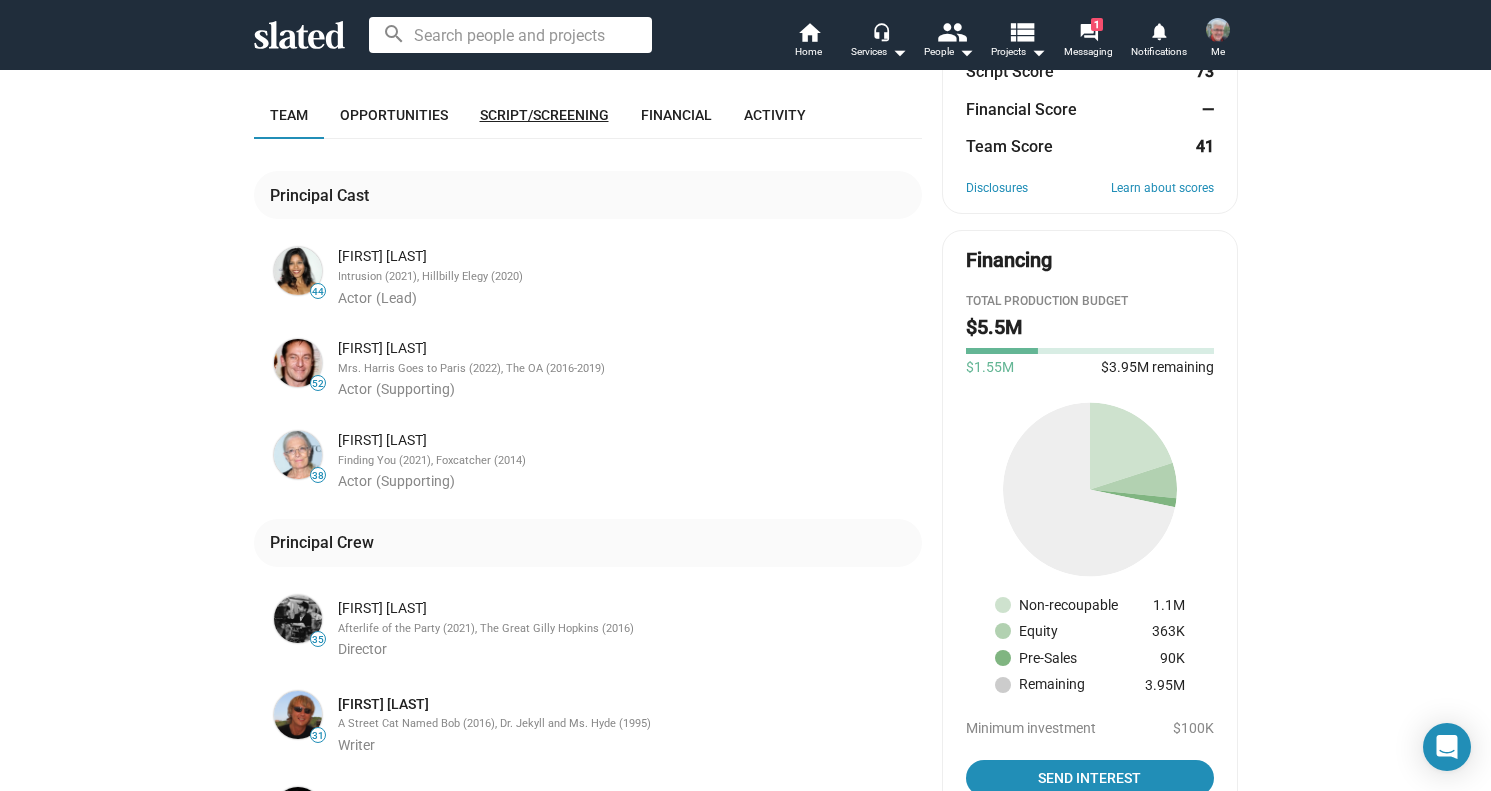 scroll, scrollTop: 400, scrollLeft: 0, axis: vertical 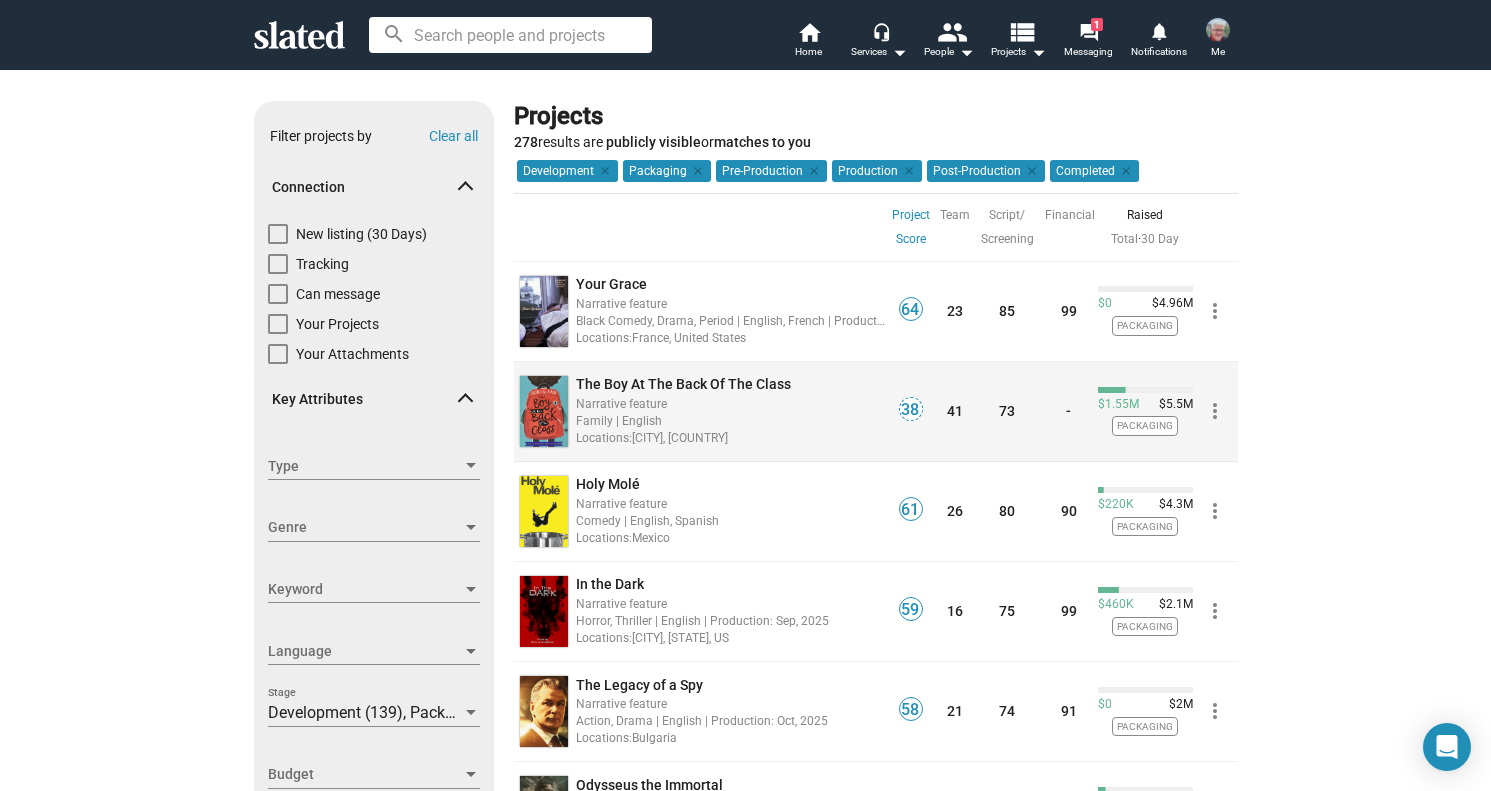 click on "The Boy At The Back Of The Class" at bounding box center [683, 384] 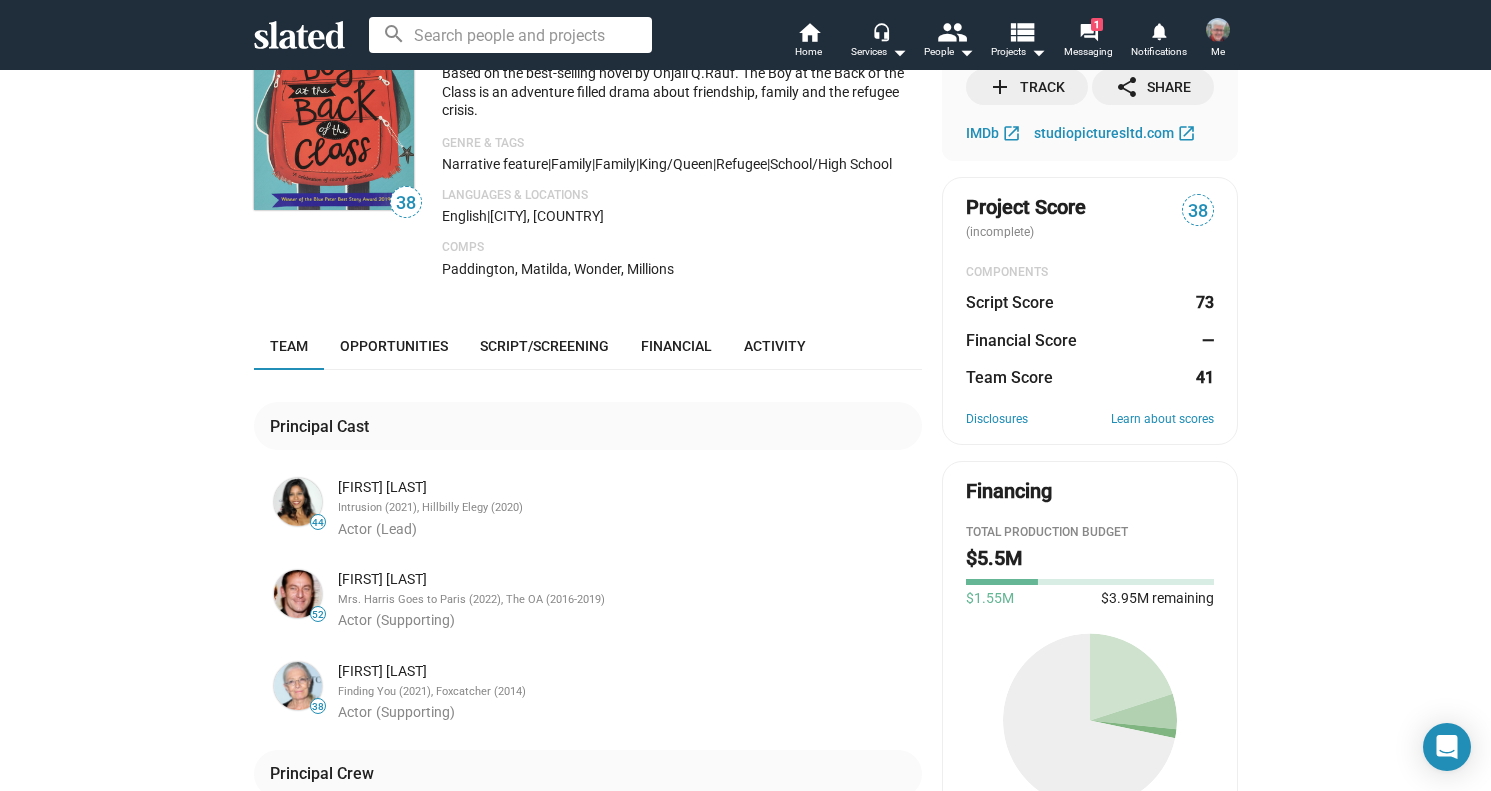 scroll, scrollTop: 200, scrollLeft: 0, axis: vertical 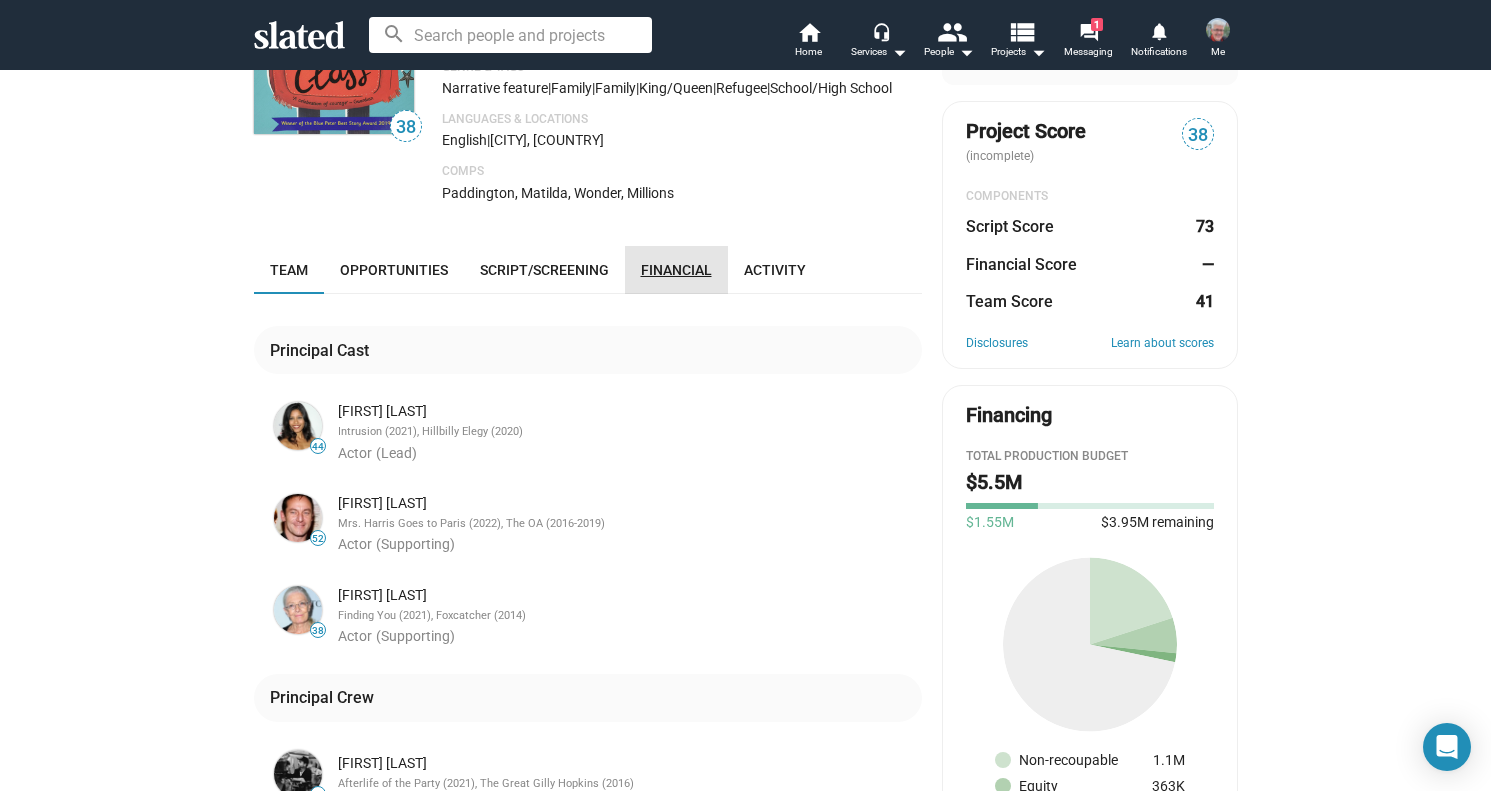 click on "Financial" at bounding box center [676, 270] 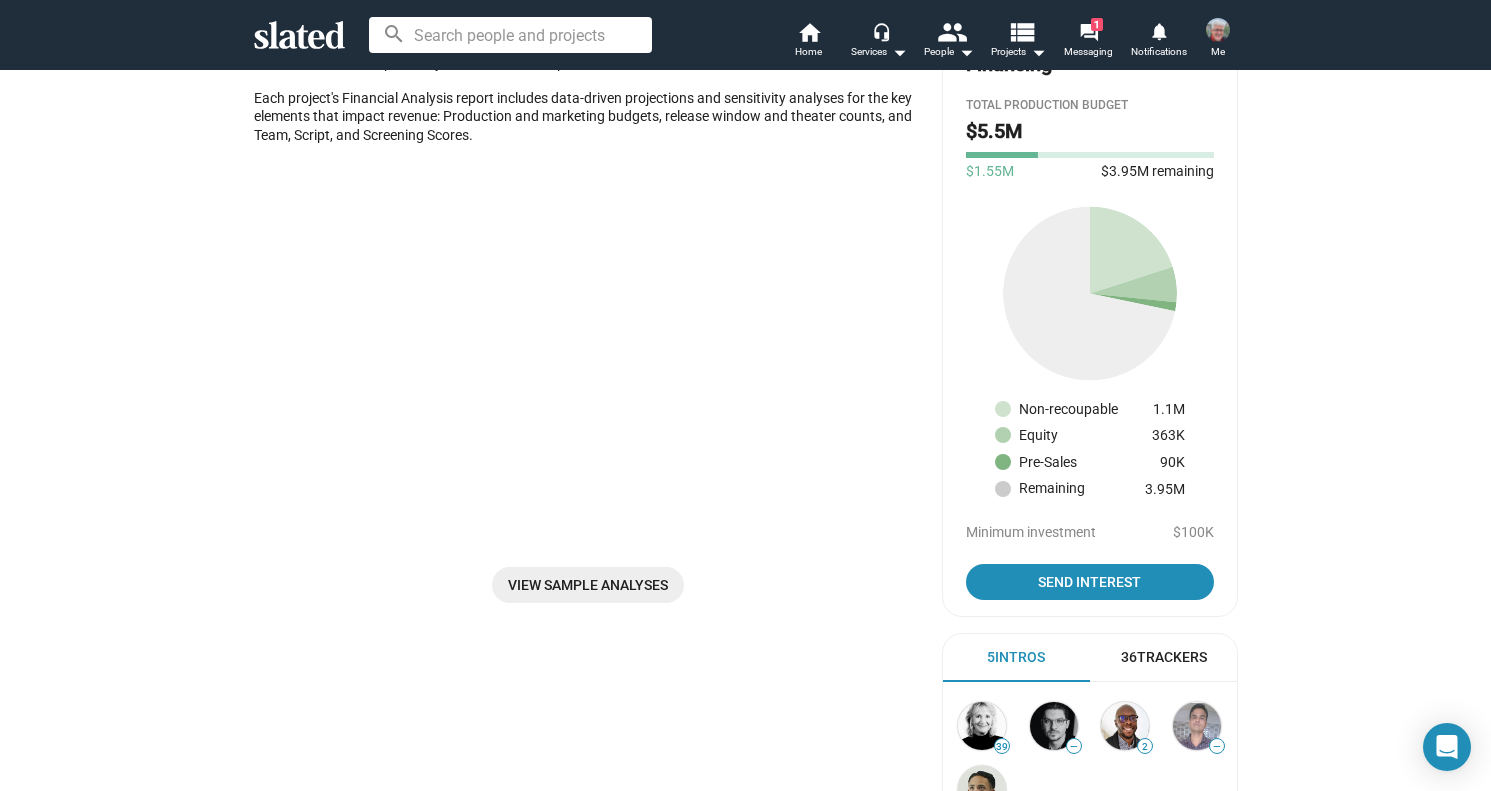 scroll, scrollTop: 296, scrollLeft: 0, axis: vertical 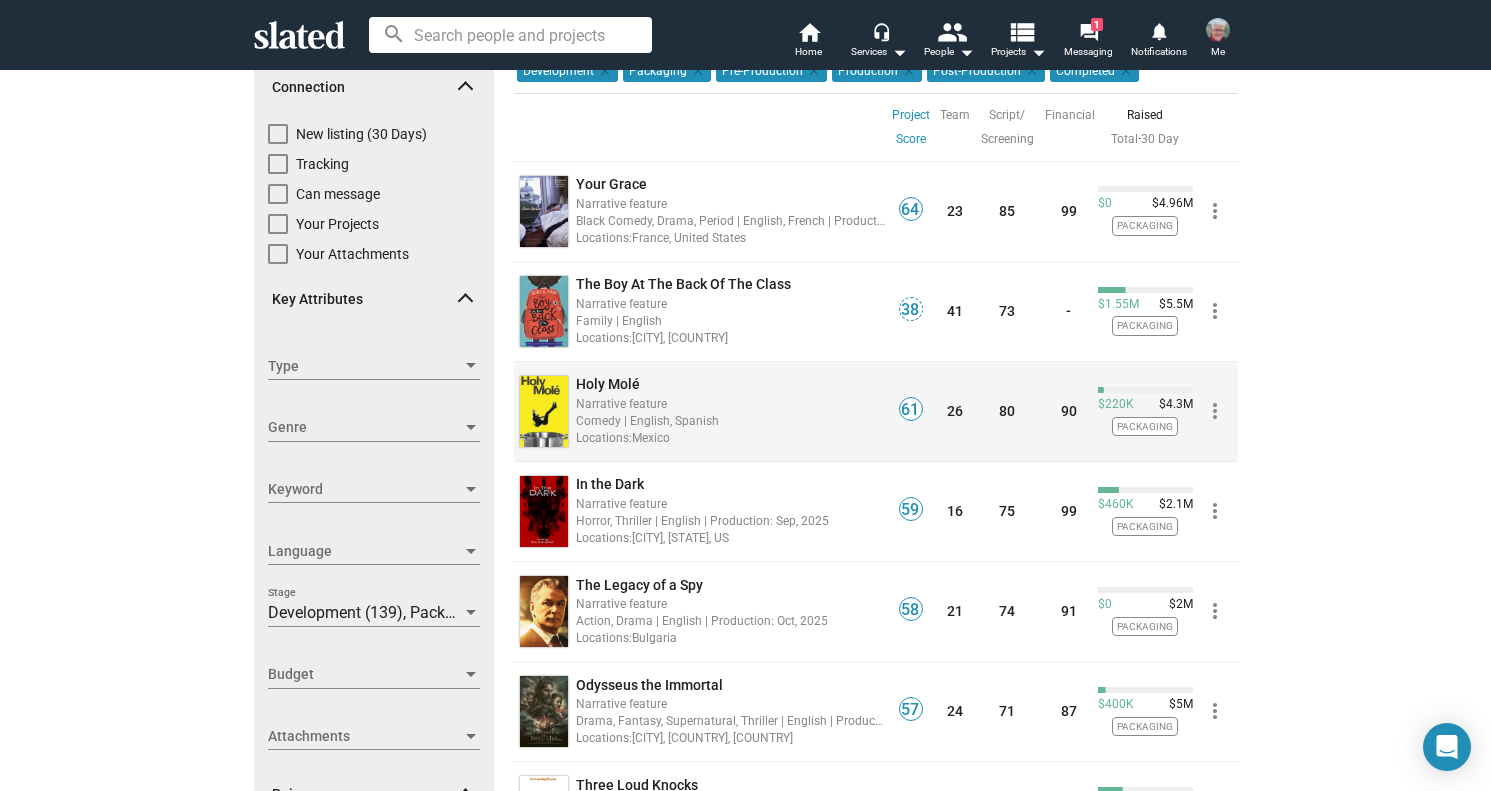 click on "Holy Molé" at bounding box center (608, 384) 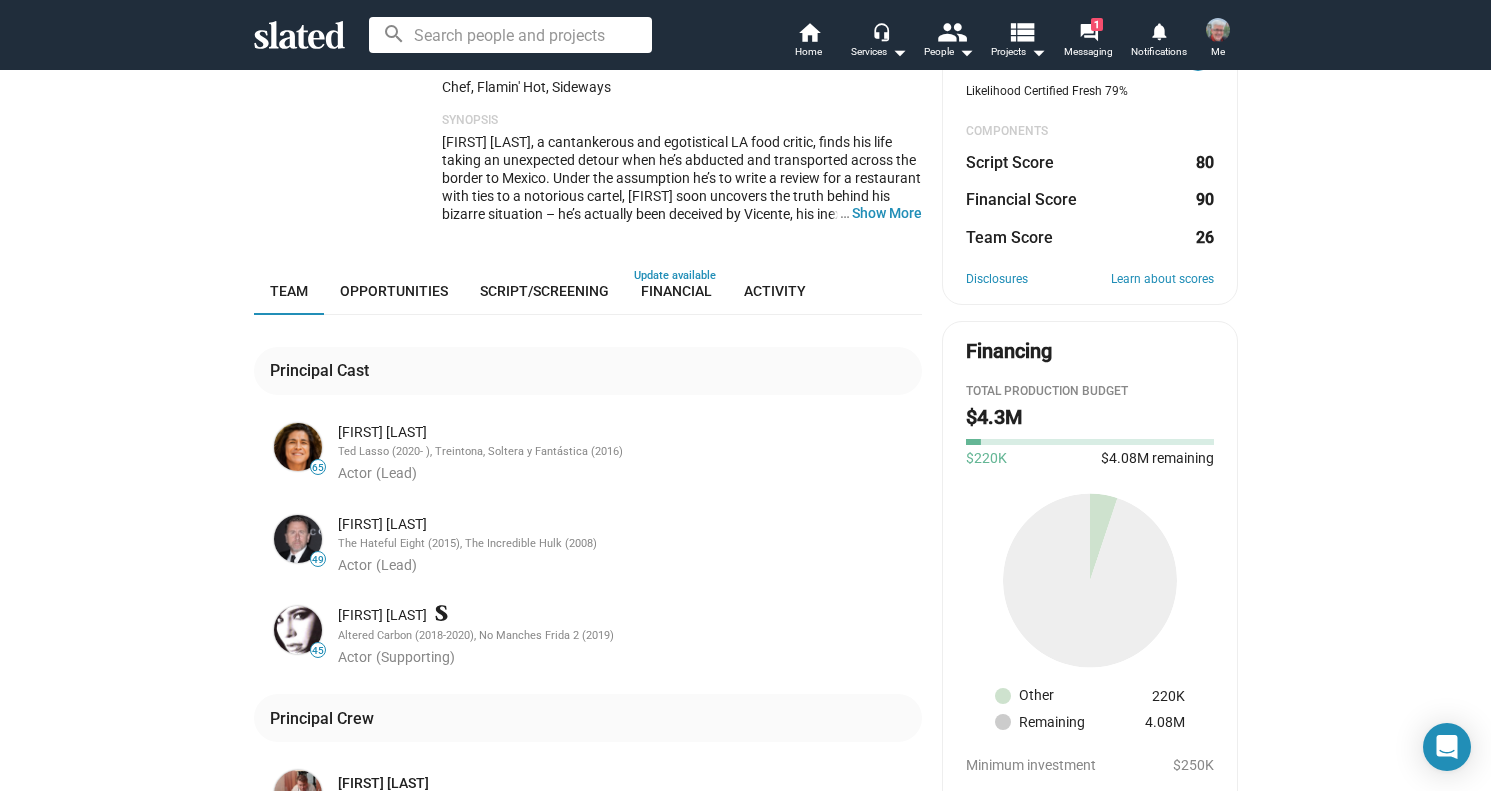 scroll, scrollTop: 300, scrollLeft: 0, axis: vertical 